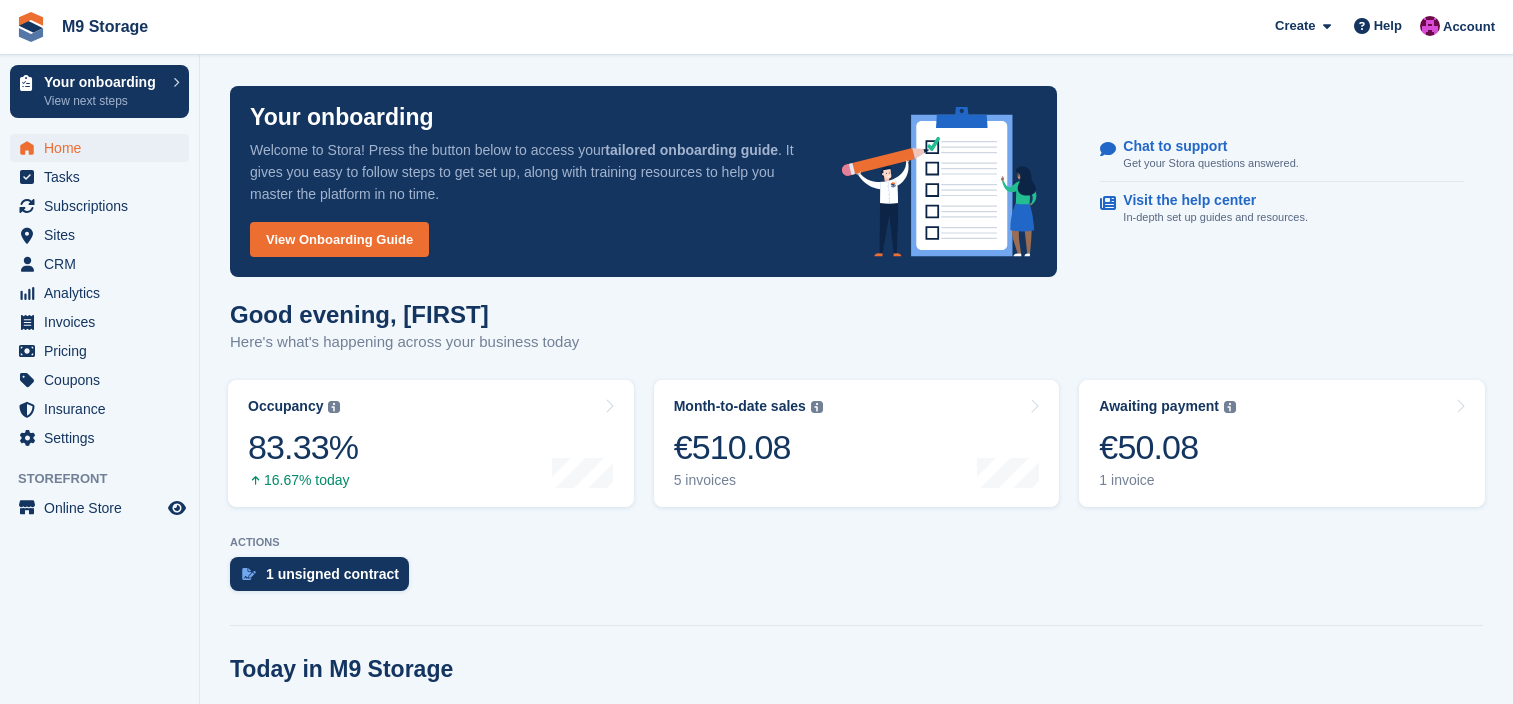 scroll, scrollTop: 0, scrollLeft: 0, axis: both 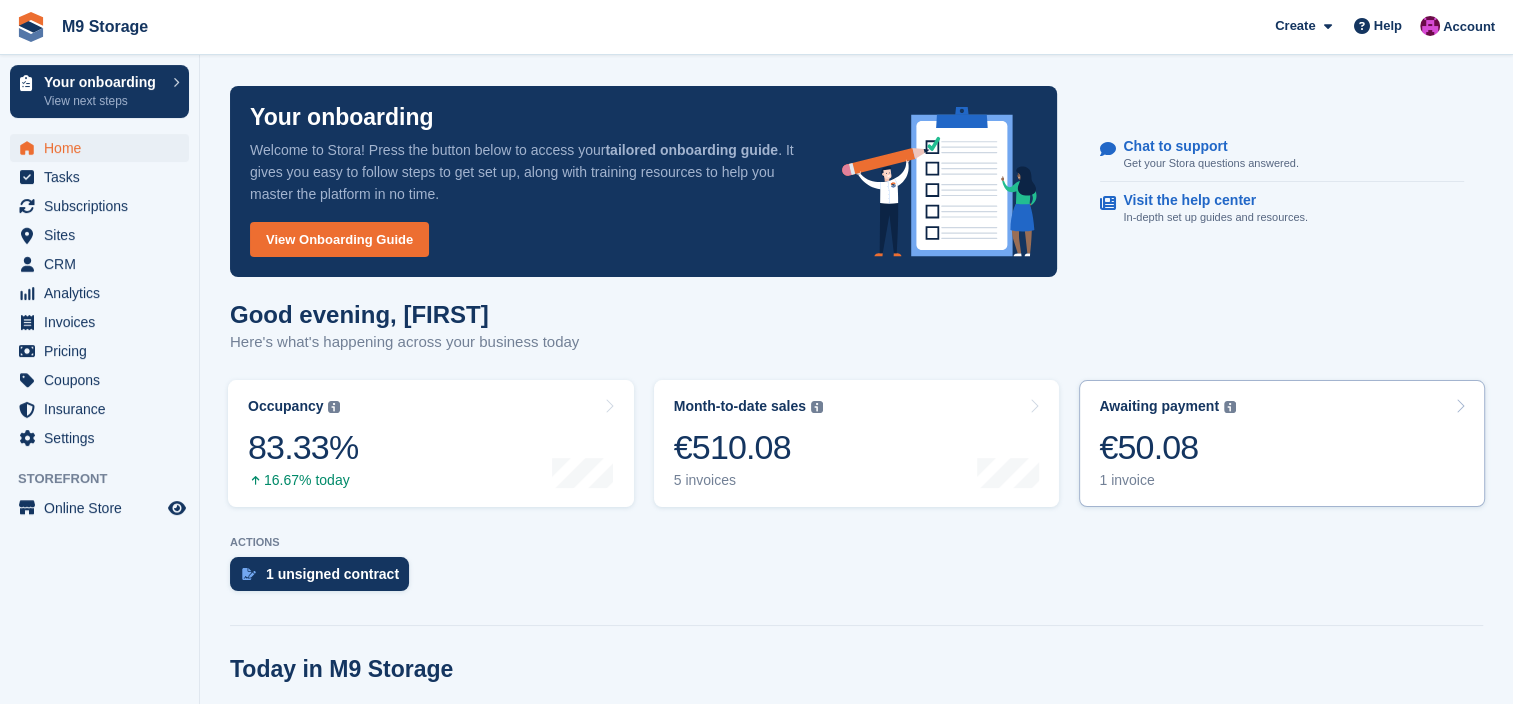 click on "€50.08" at bounding box center [1167, 447] 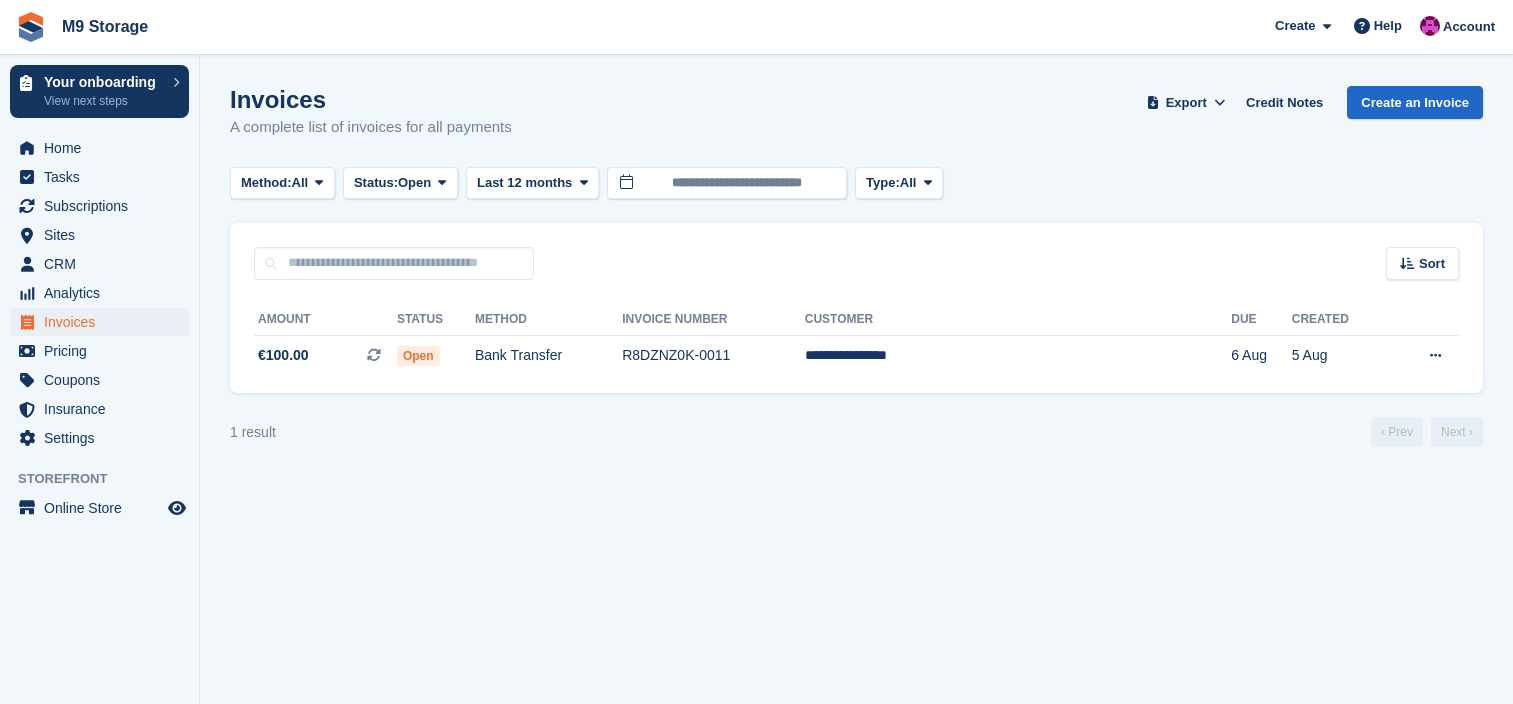scroll, scrollTop: 0, scrollLeft: 0, axis: both 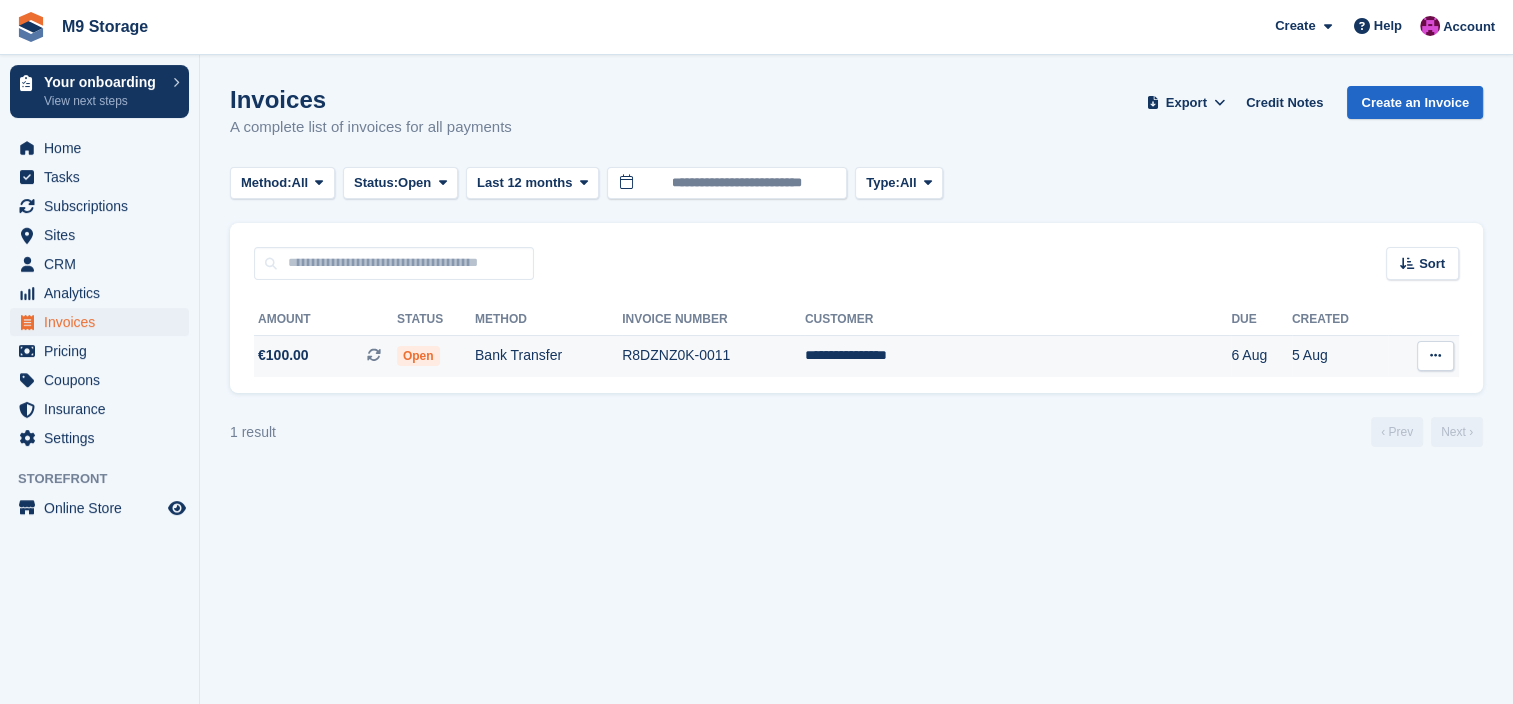 click on "Open" at bounding box center [418, 356] 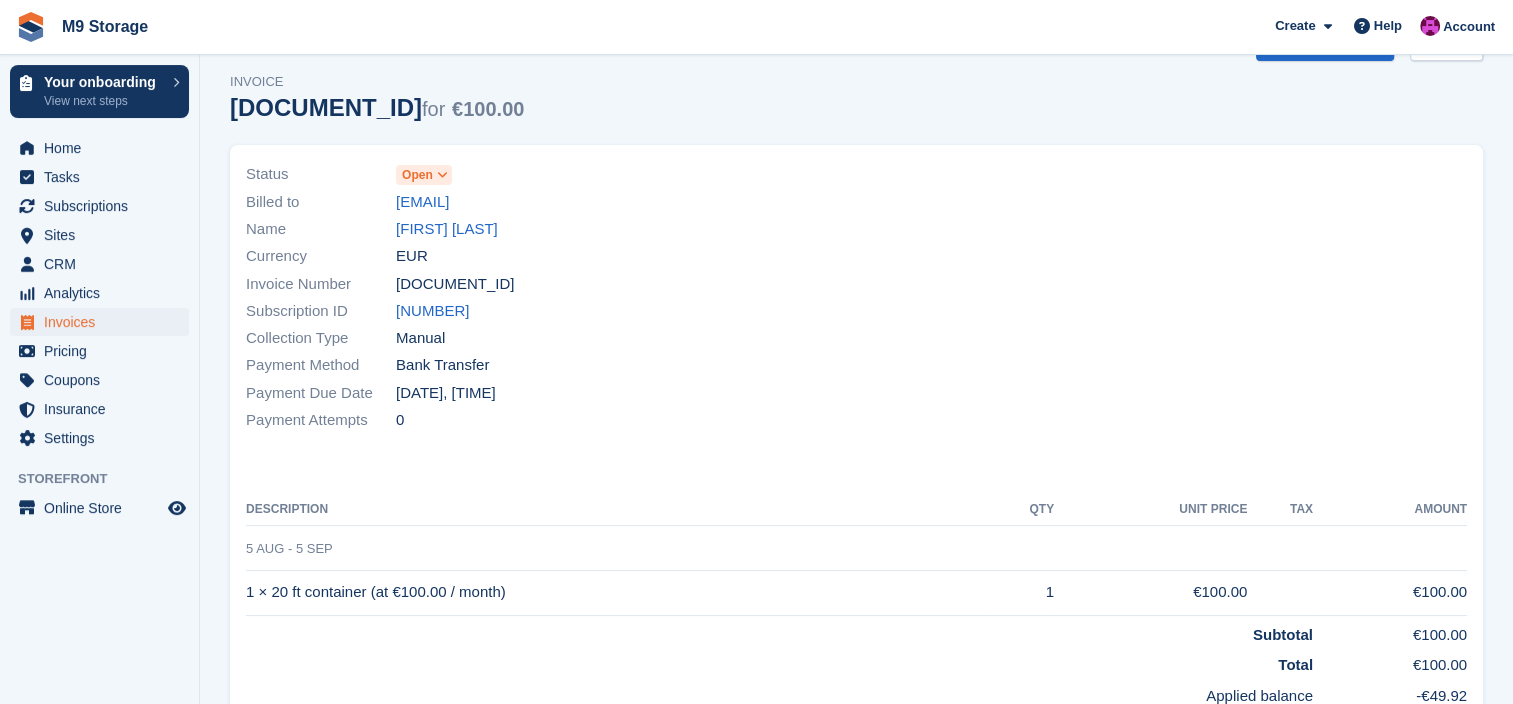 scroll, scrollTop: 54, scrollLeft: 0, axis: vertical 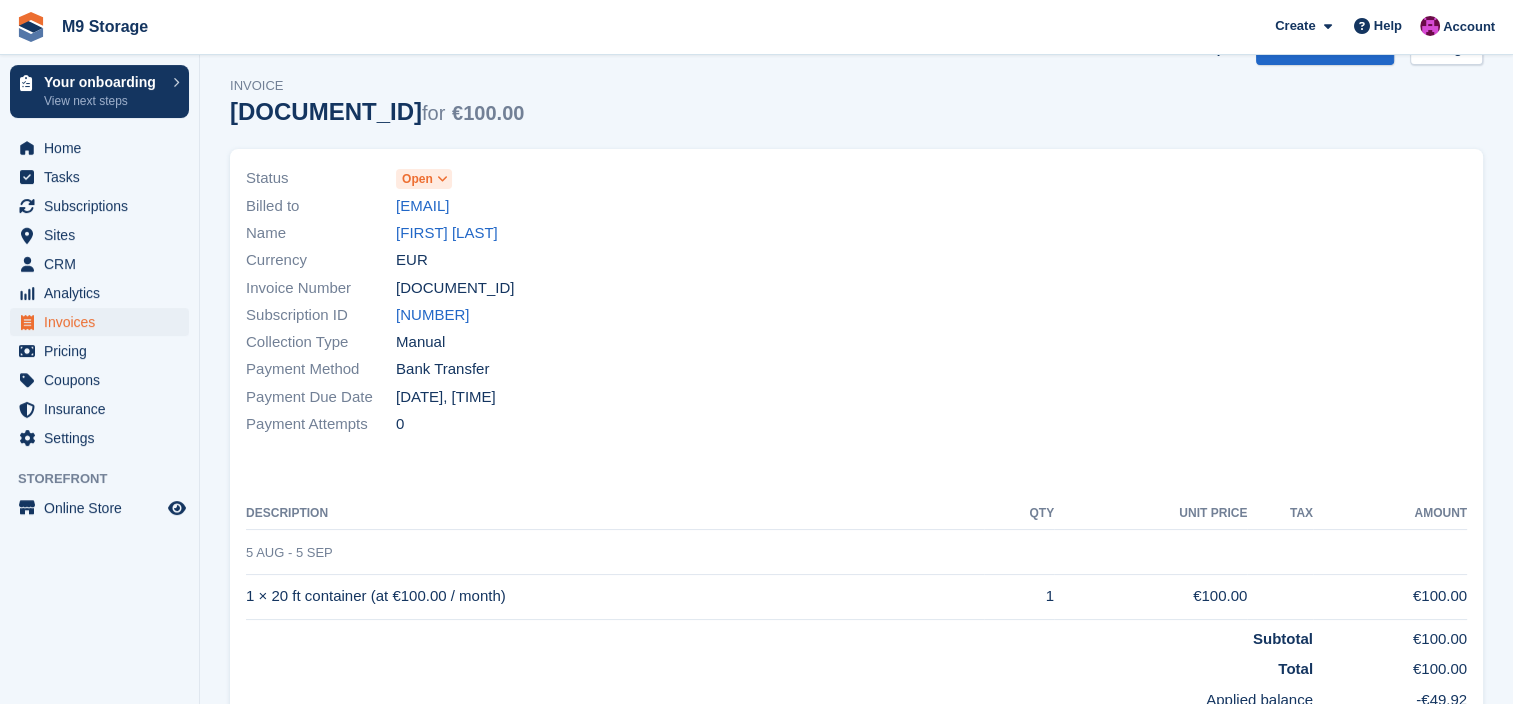 click on "Open" at bounding box center [417, 179] 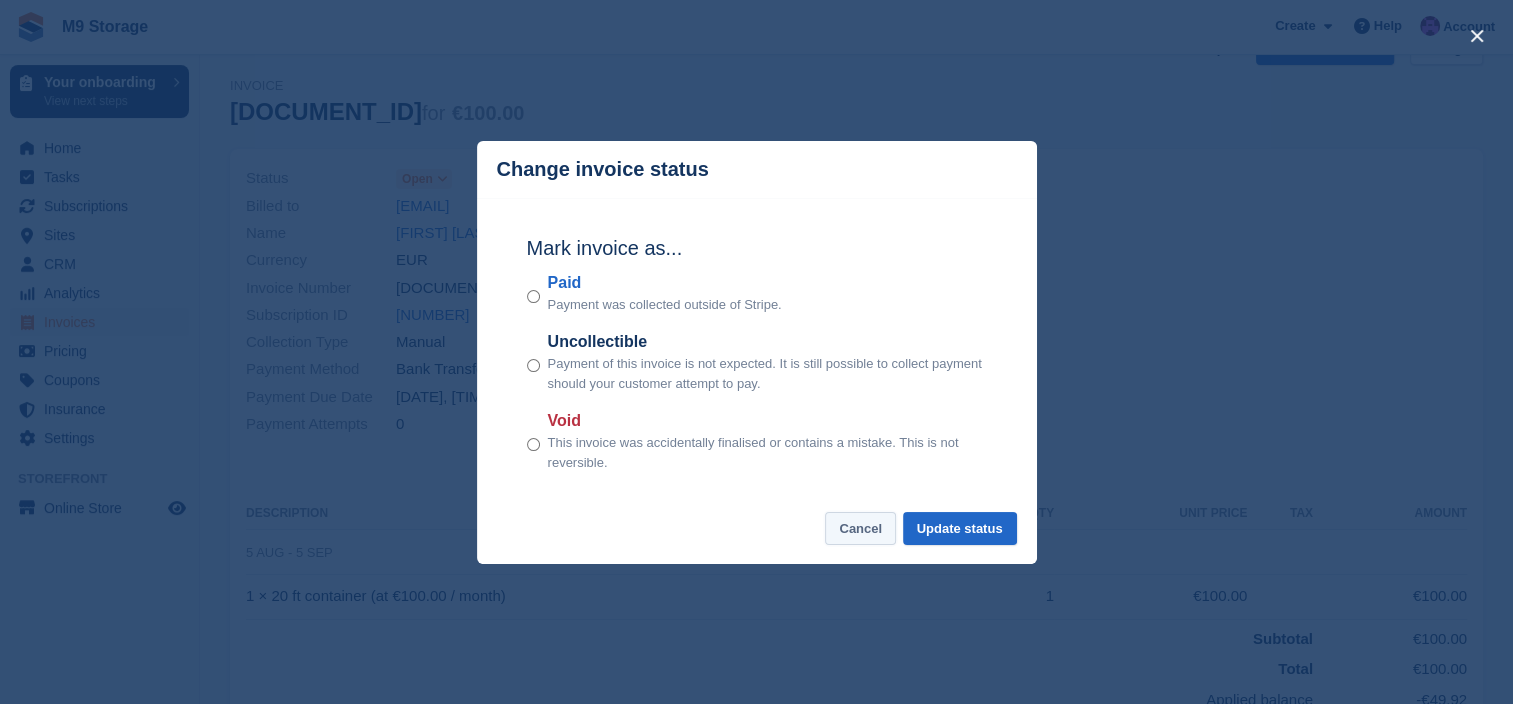 click on "Cancel" at bounding box center [860, 528] 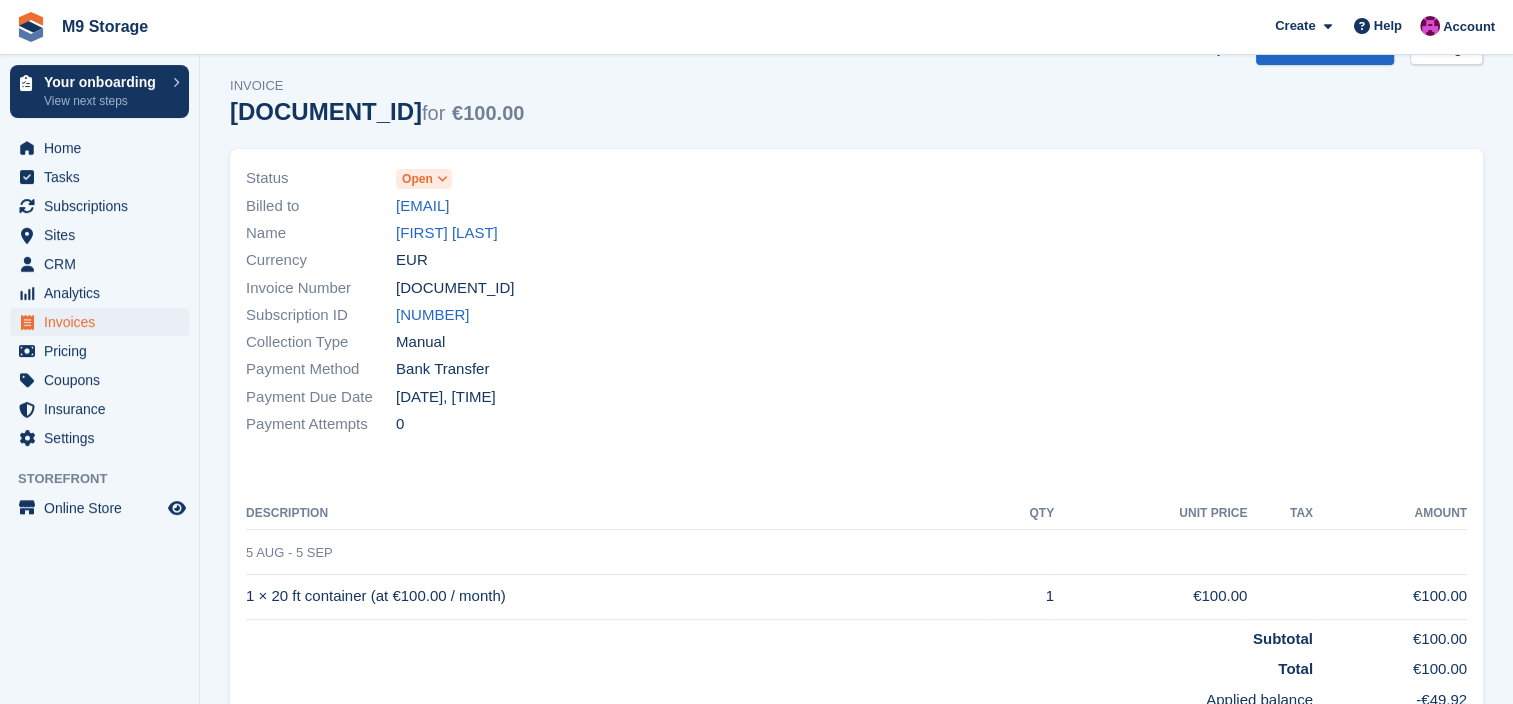 scroll, scrollTop: 0, scrollLeft: 0, axis: both 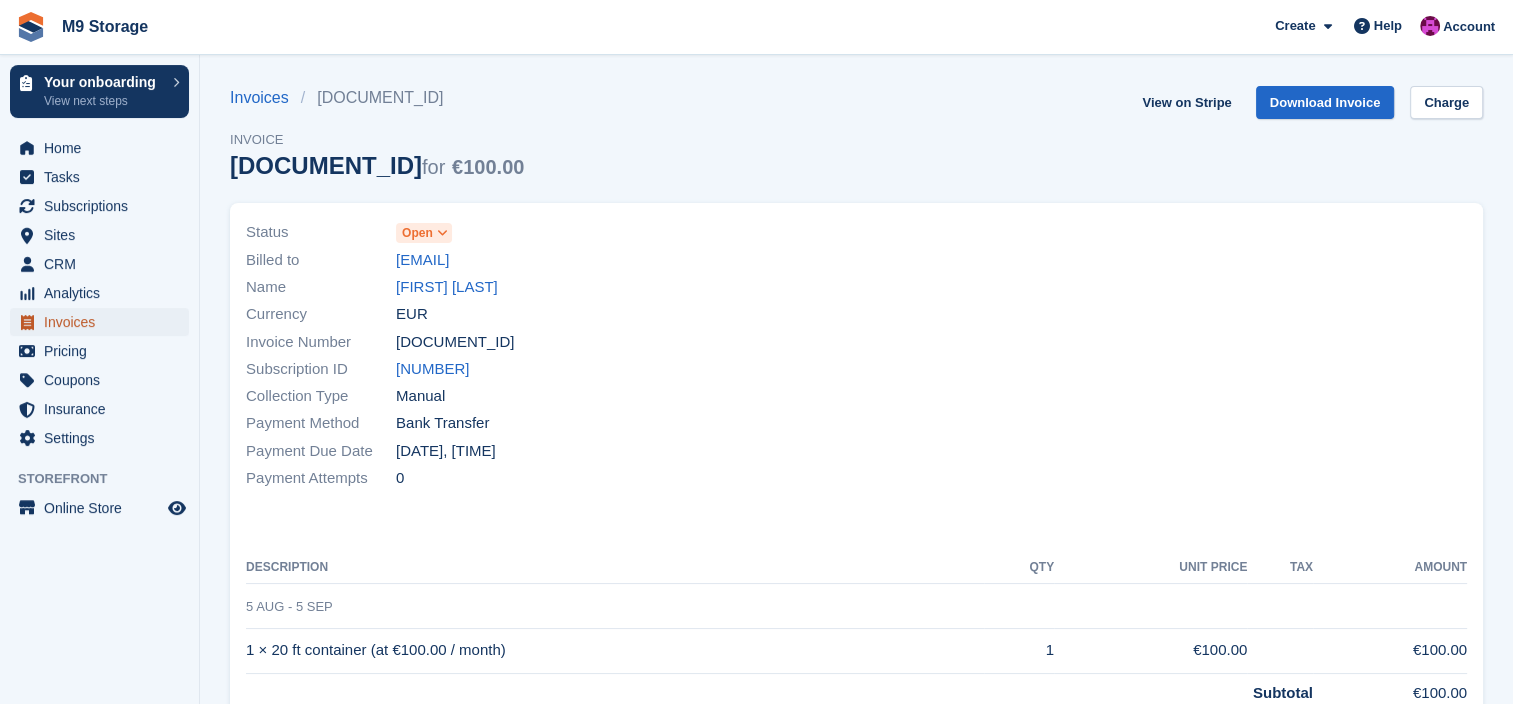 click on "Invoices" at bounding box center (104, 322) 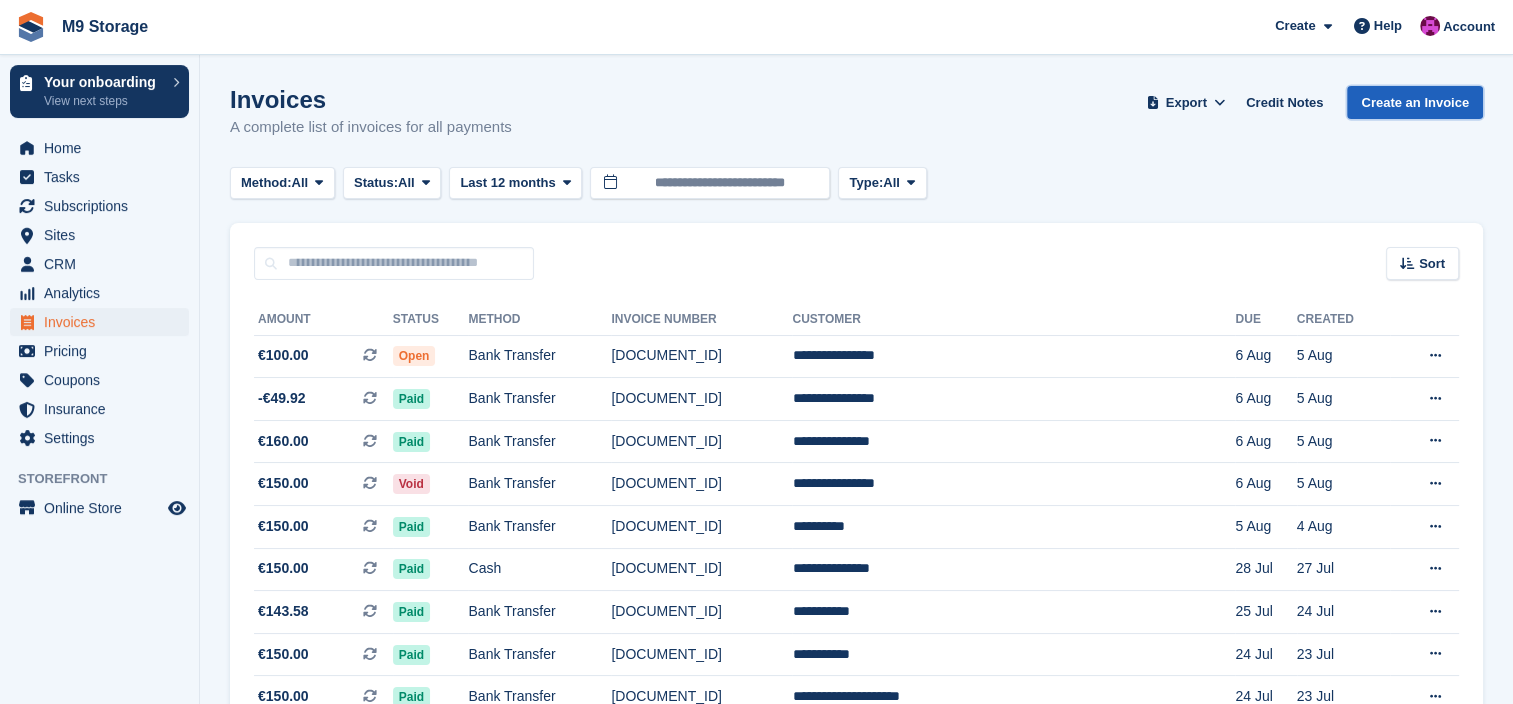 click on "Create an Invoice" at bounding box center [1415, 102] 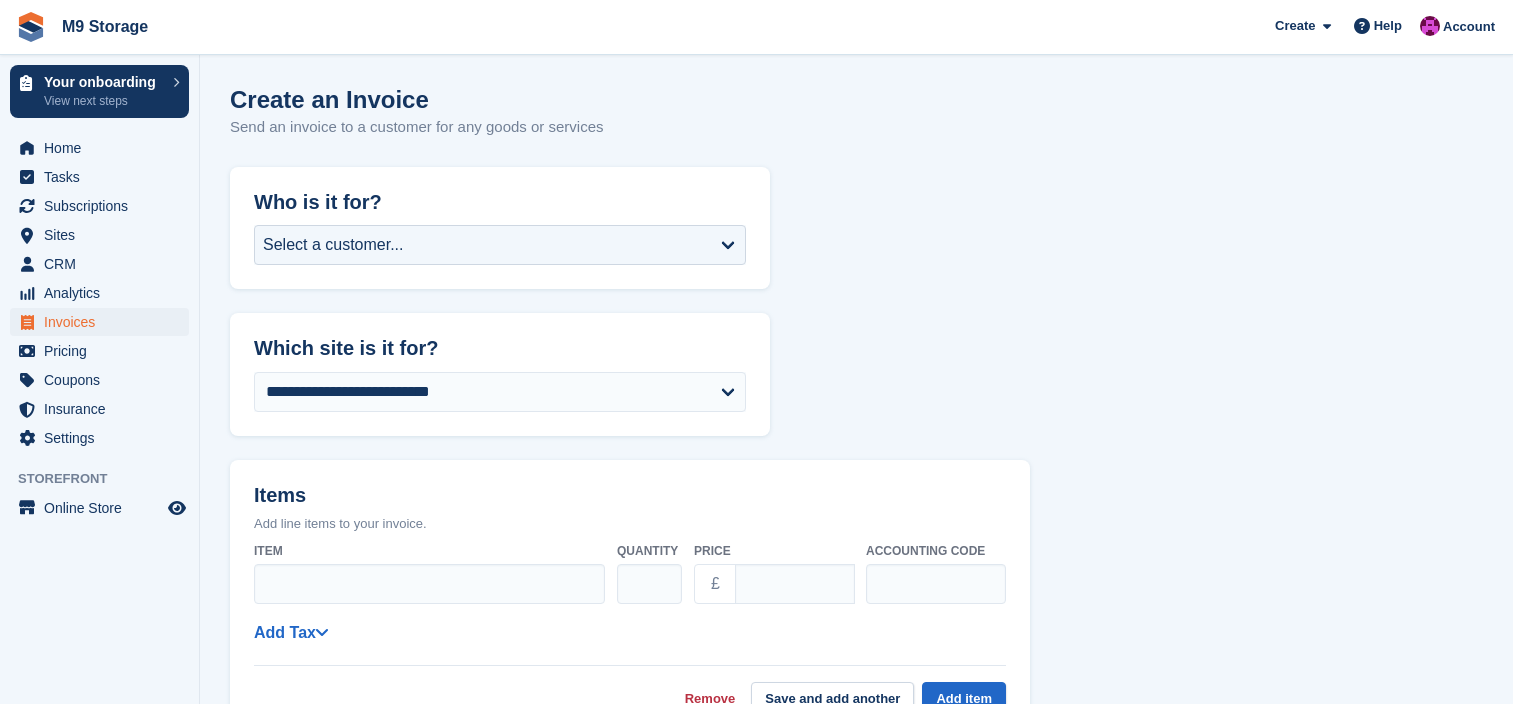 scroll, scrollTop: 0, scrollLeft: 0, axis: both 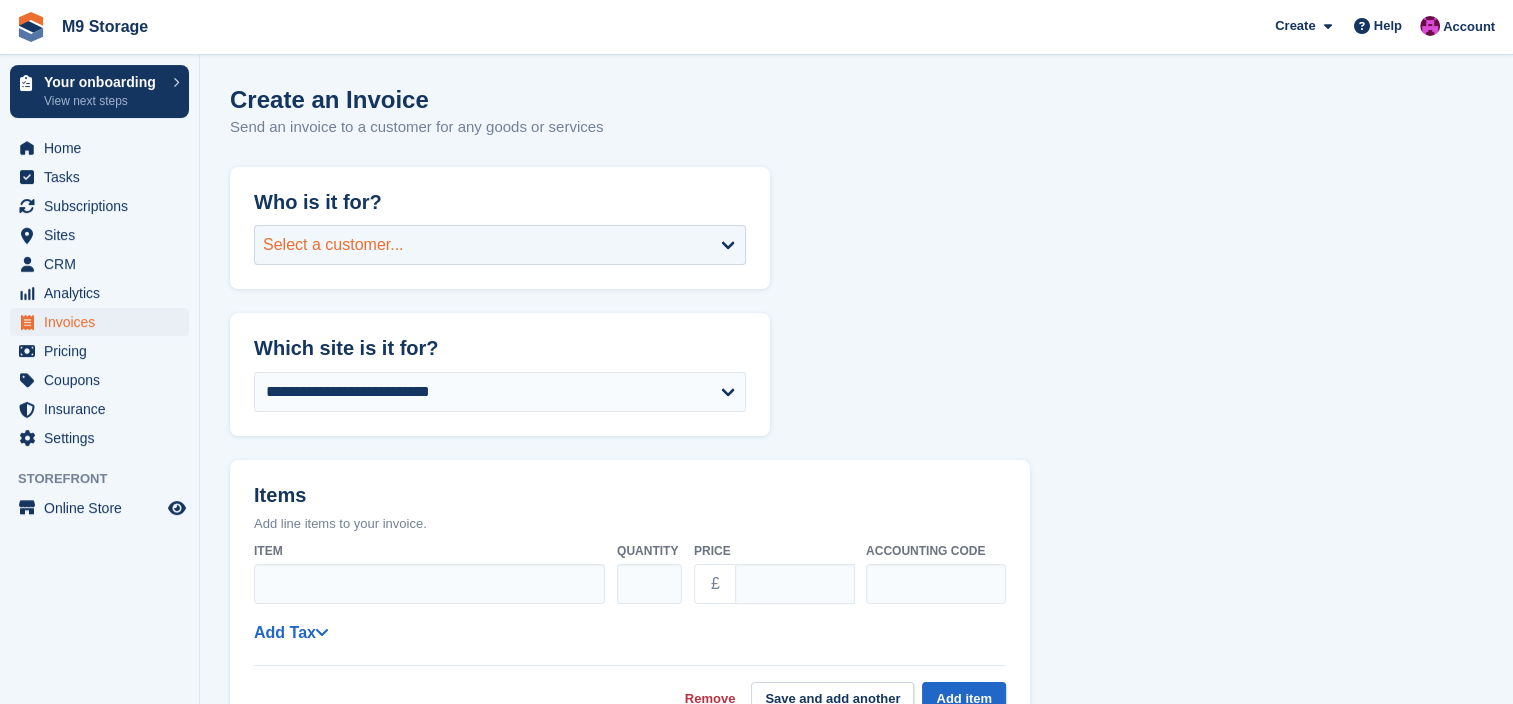 click on "Select a customer..." at bounding box center [500, 245] 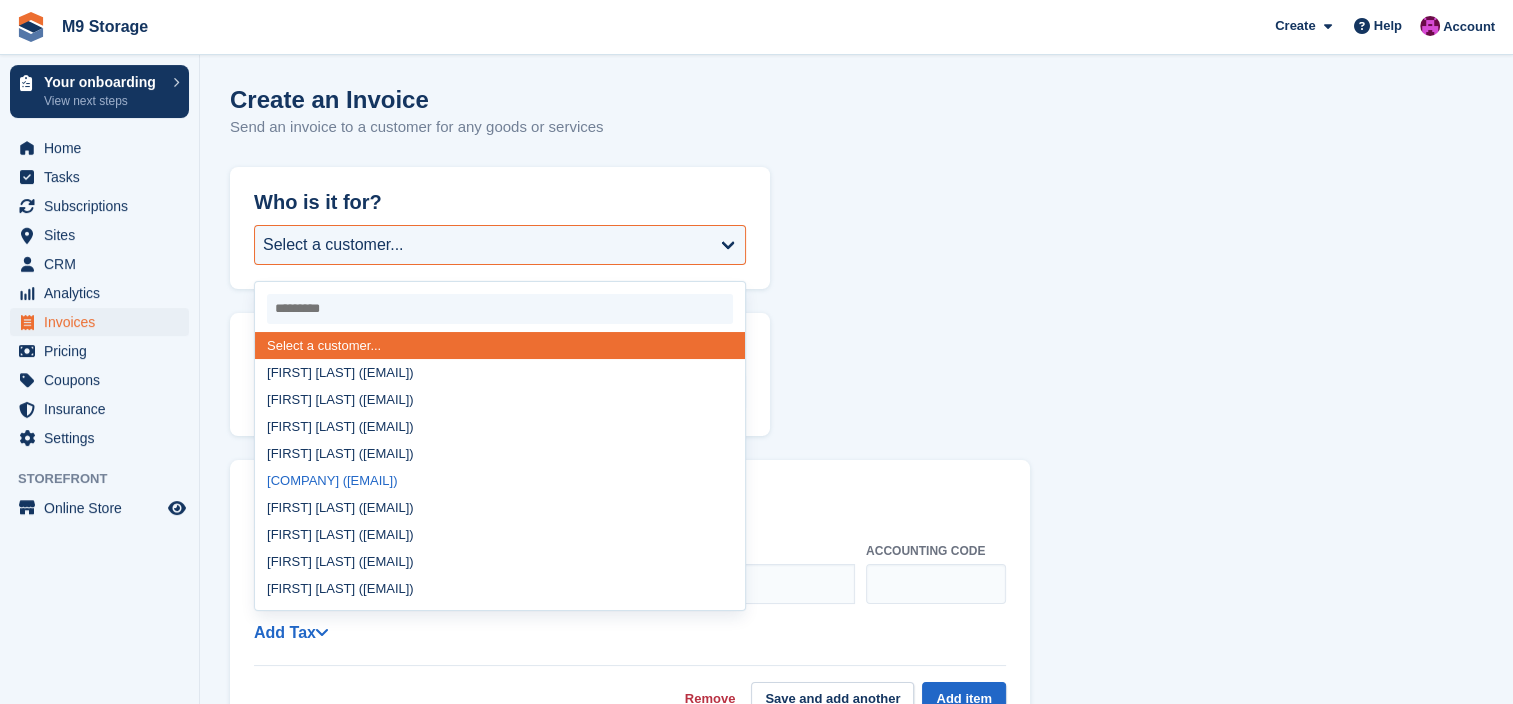 click on "Teo Air Solutions Ltd (info@example.ie)" at bounding box center [500, 480] 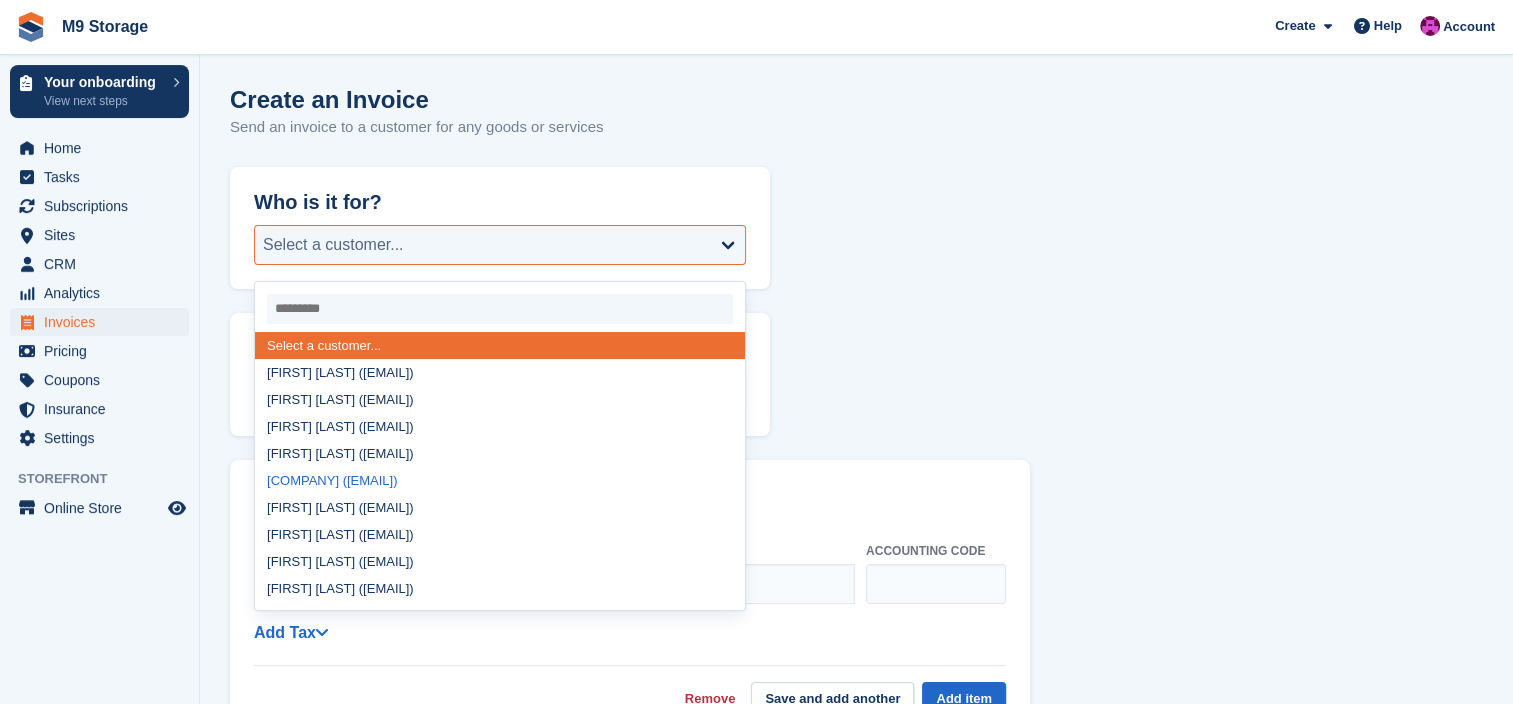 select on "******" 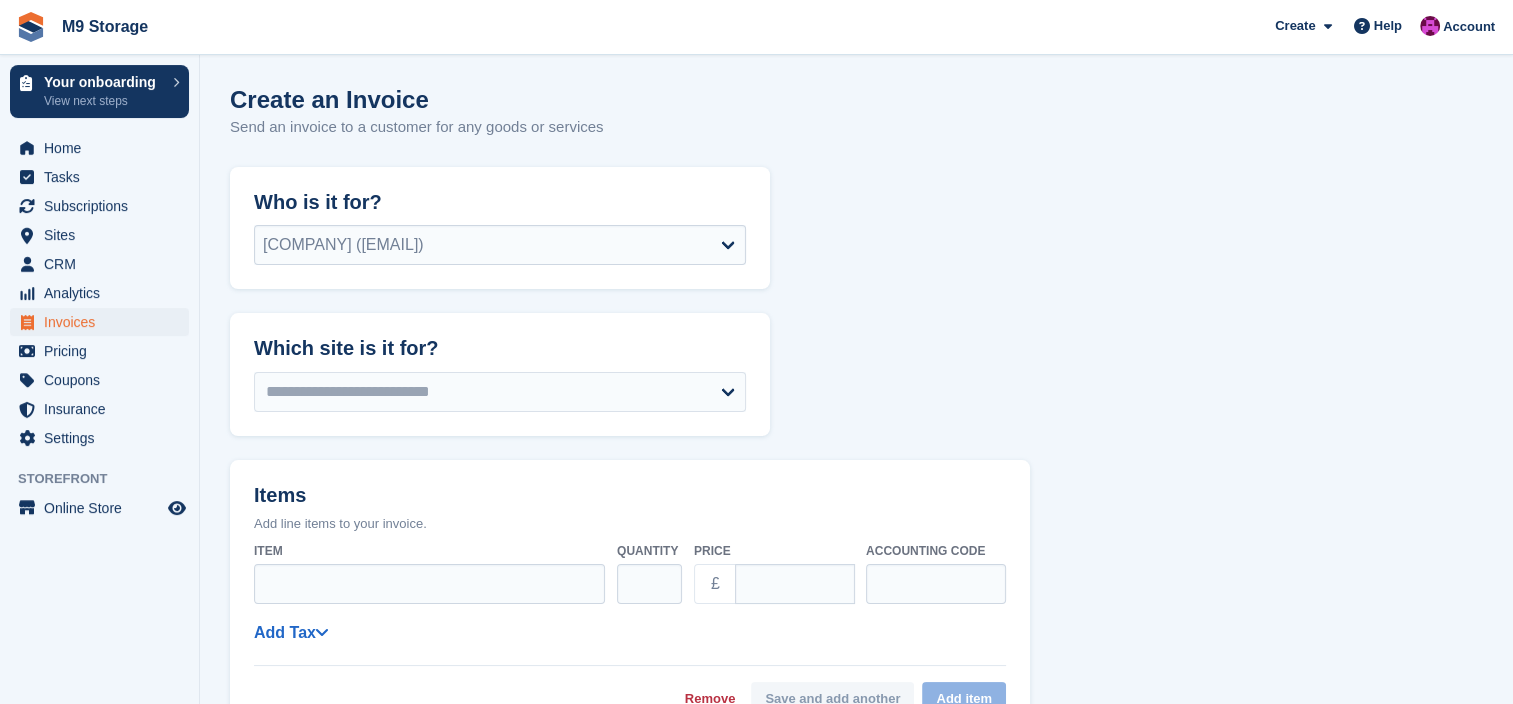 select on "******" 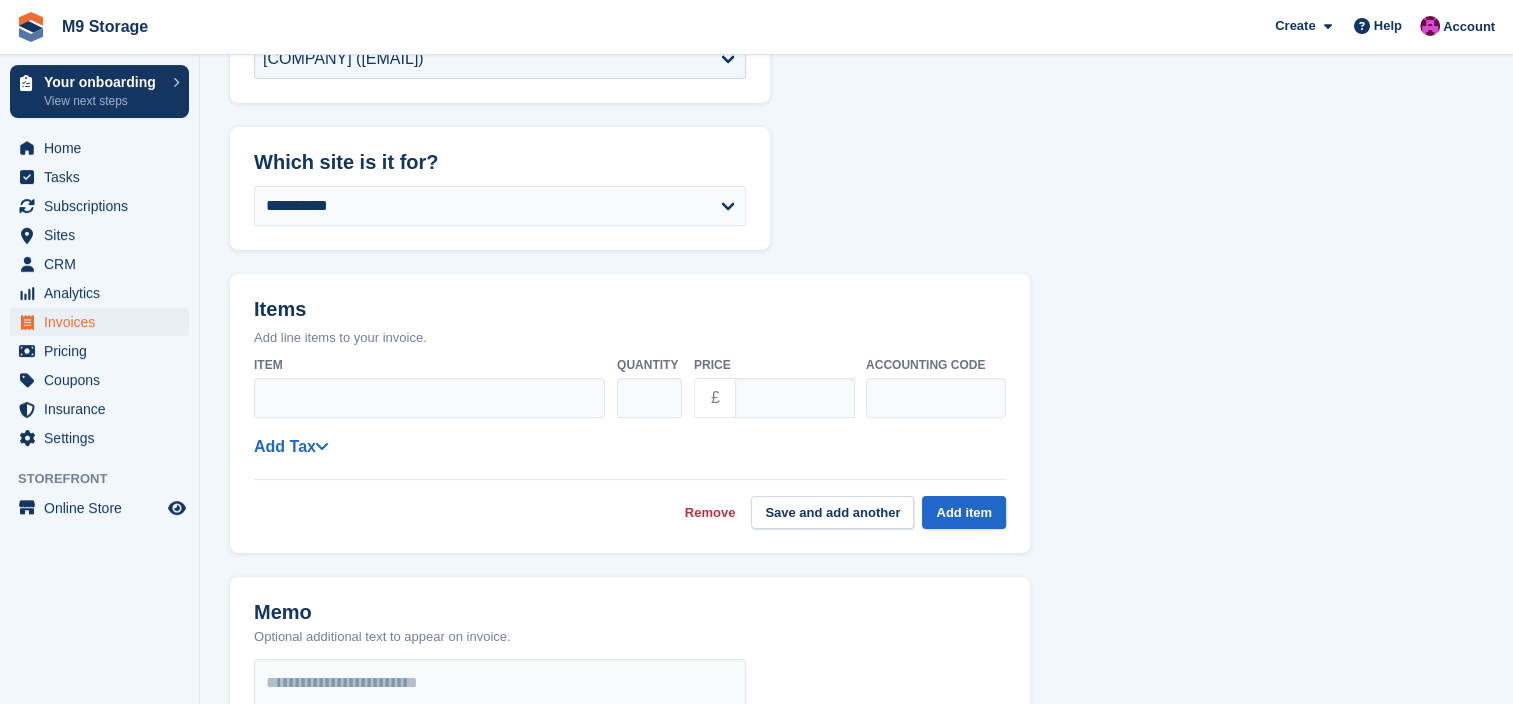 scroll, scrollTop: 275, scrollLeft: 0, axis: vertical 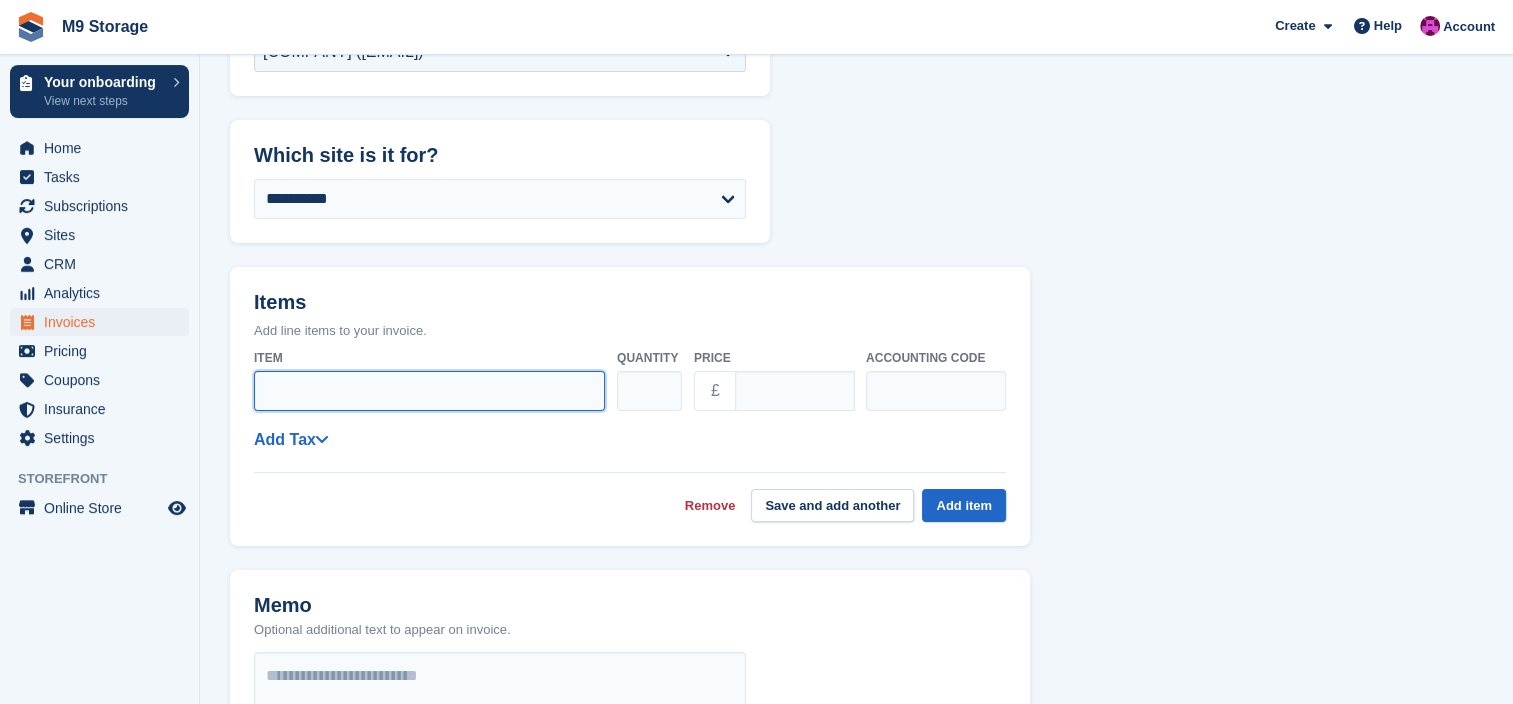 click on "Item" at bounding box center [429, 391] 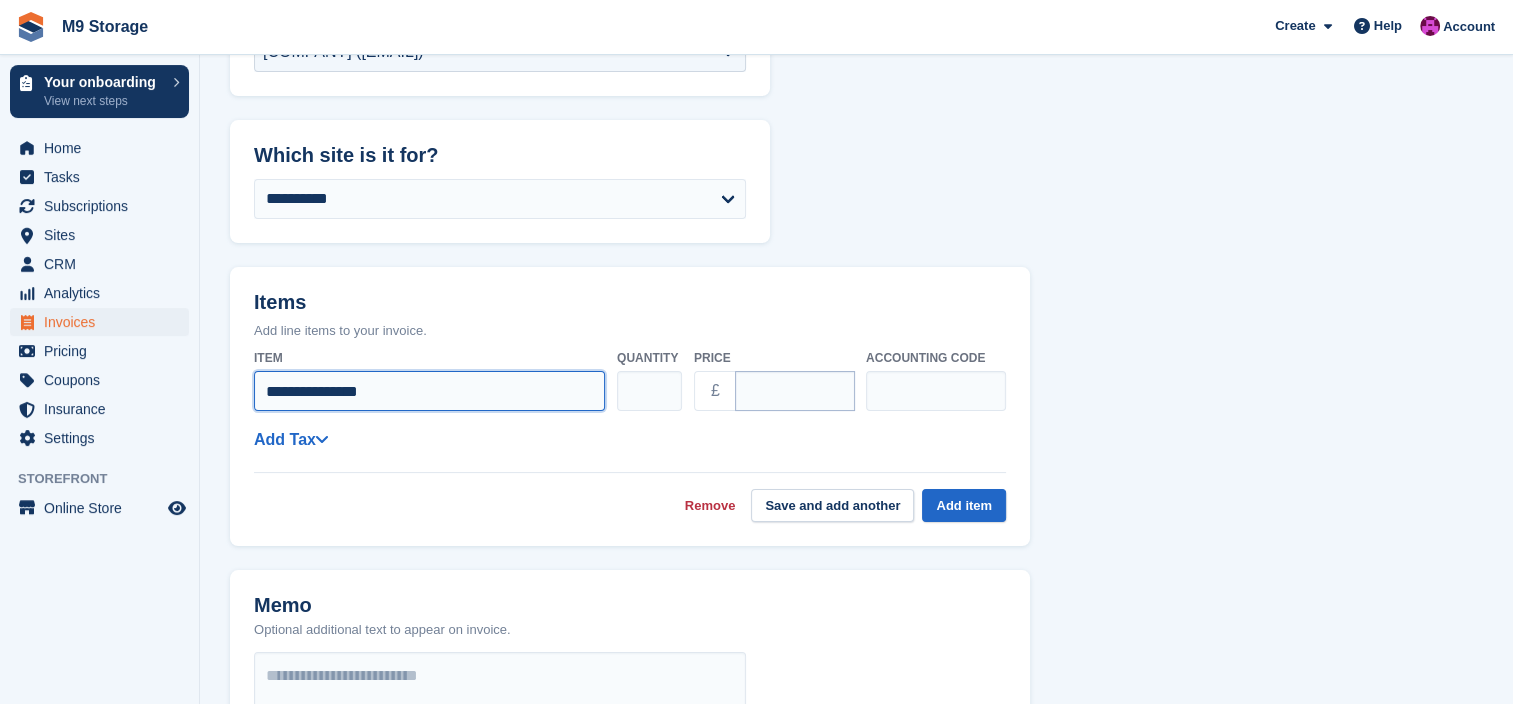 type on "**********" 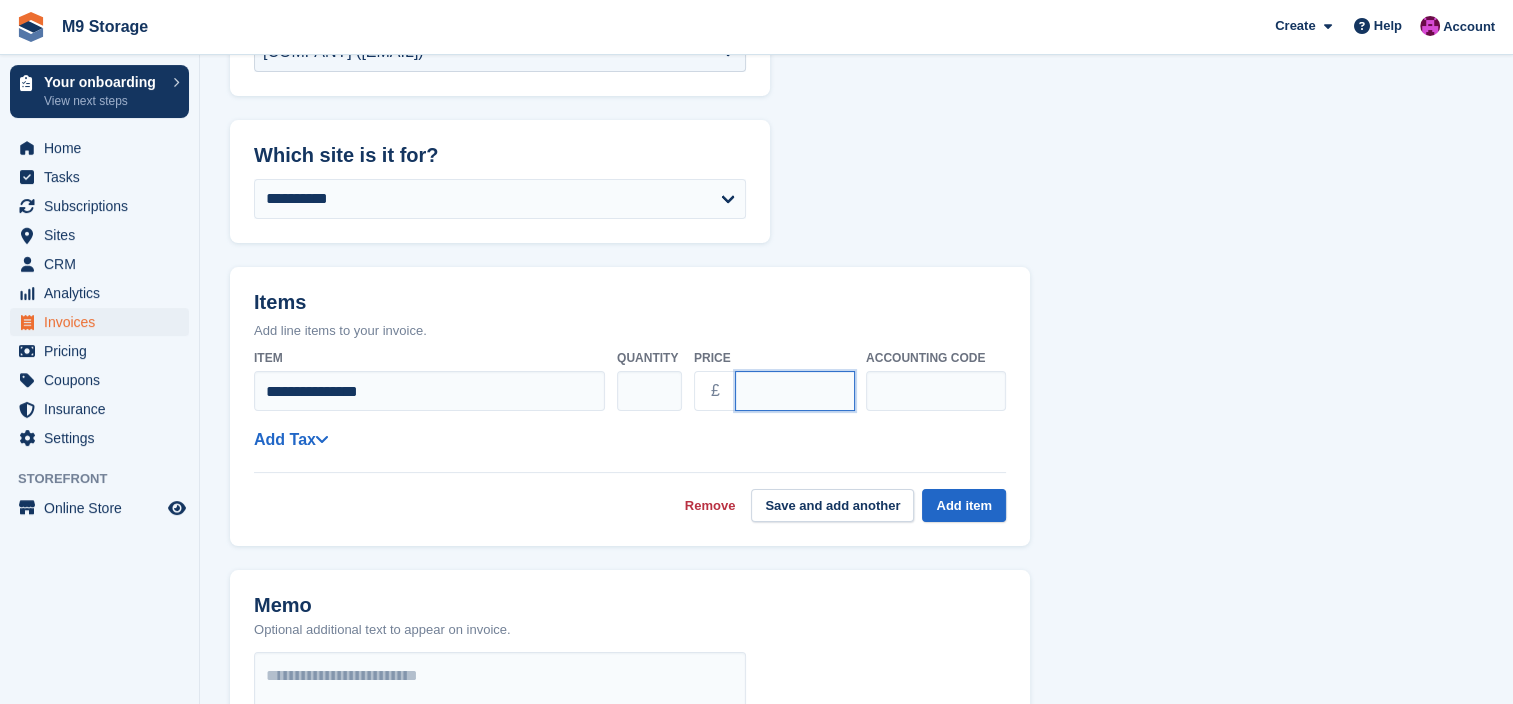 click on "****" at bounding box center (795, 391) 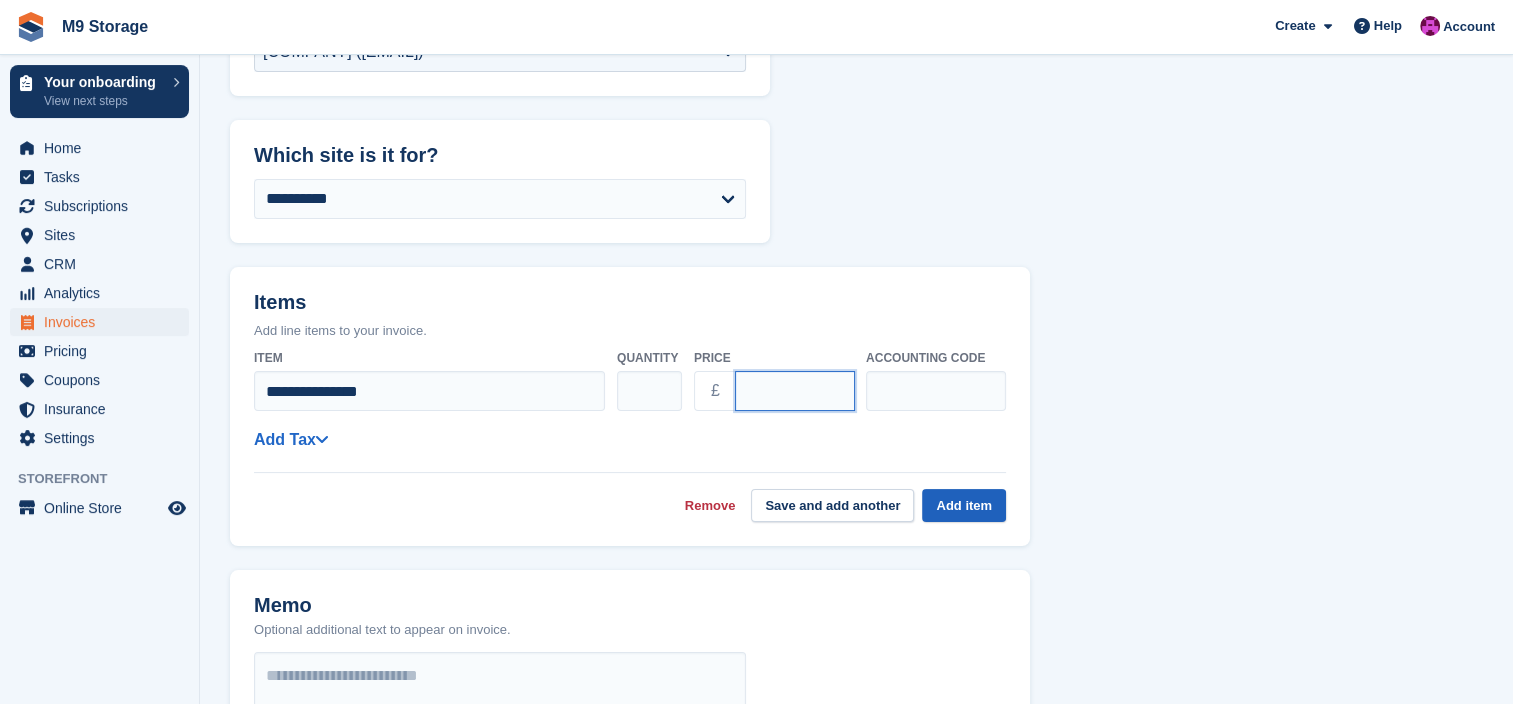 type on "***" 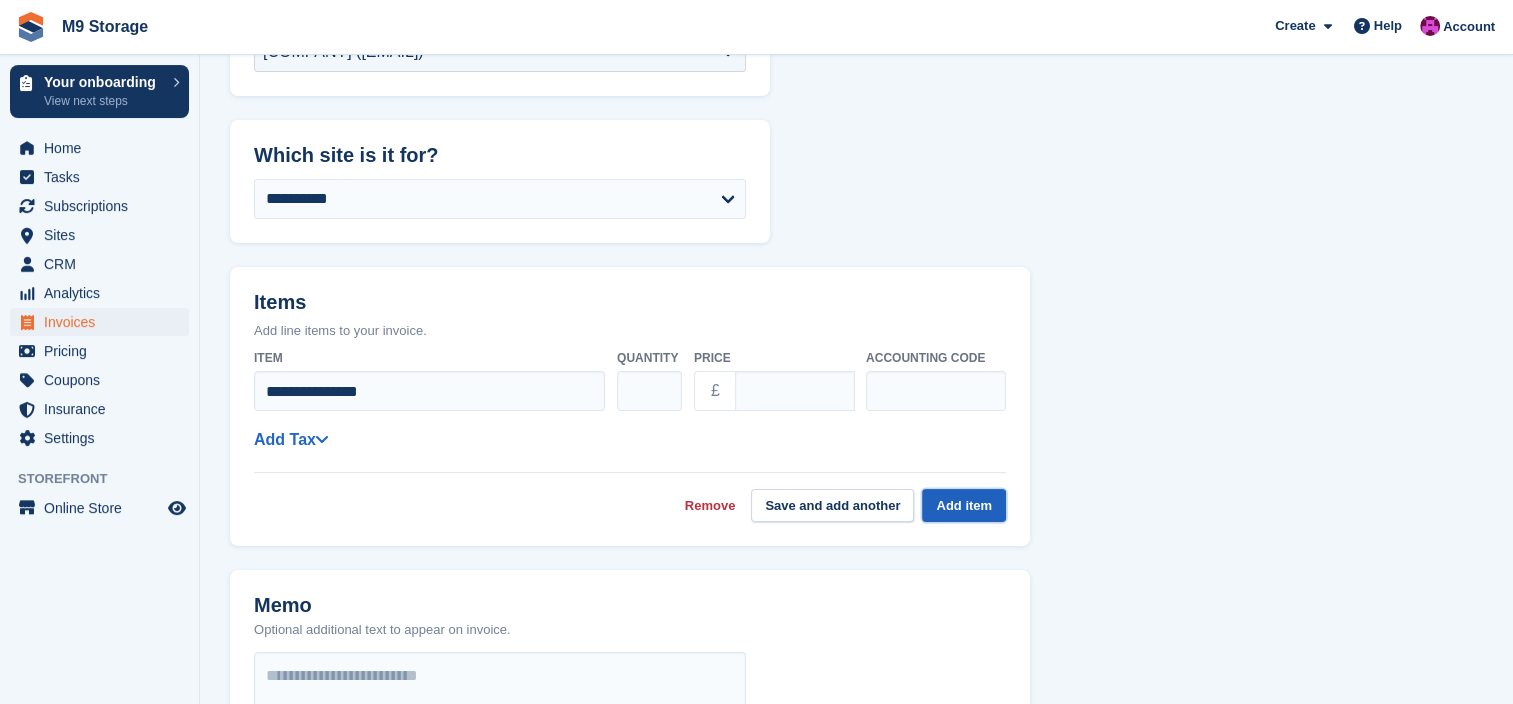 click on "Add item" at bounding box center [964, 505] 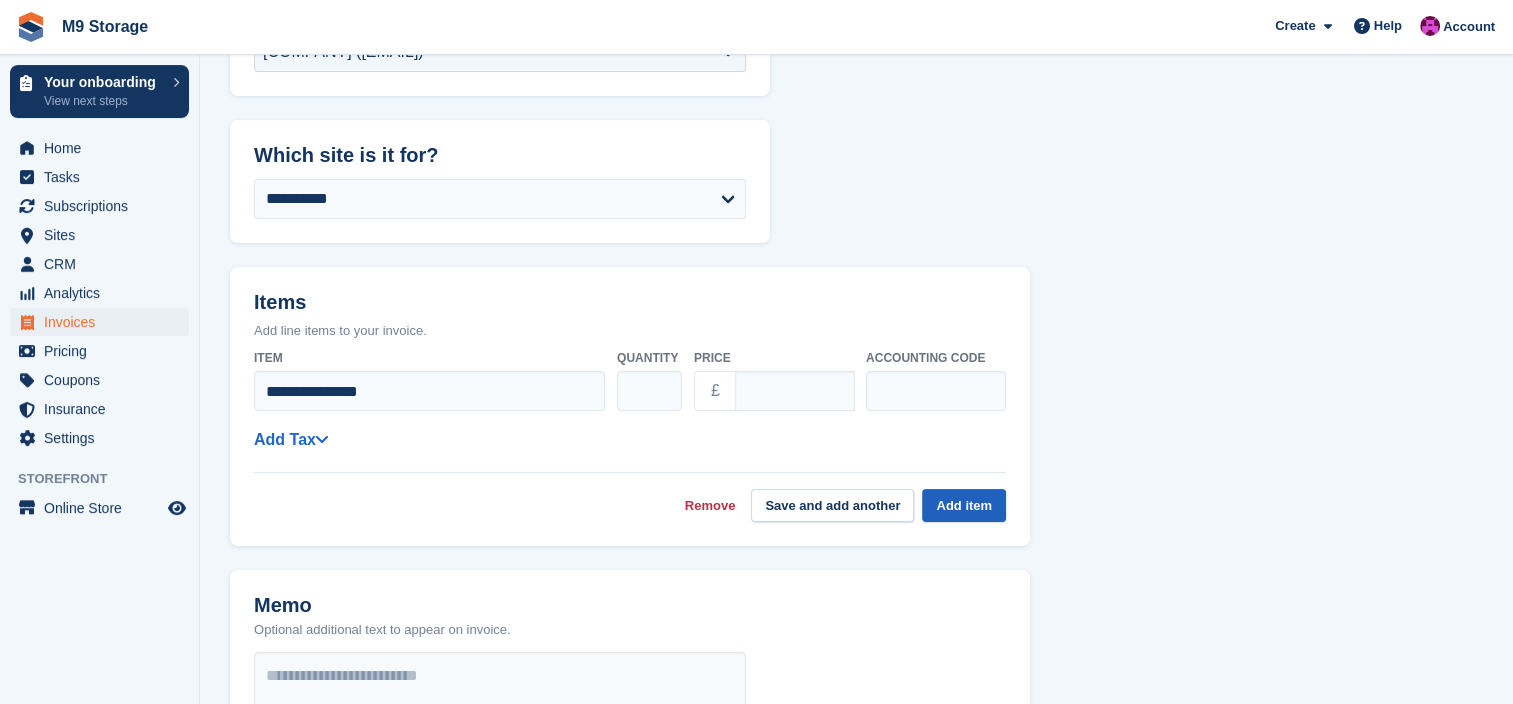 select on "******" 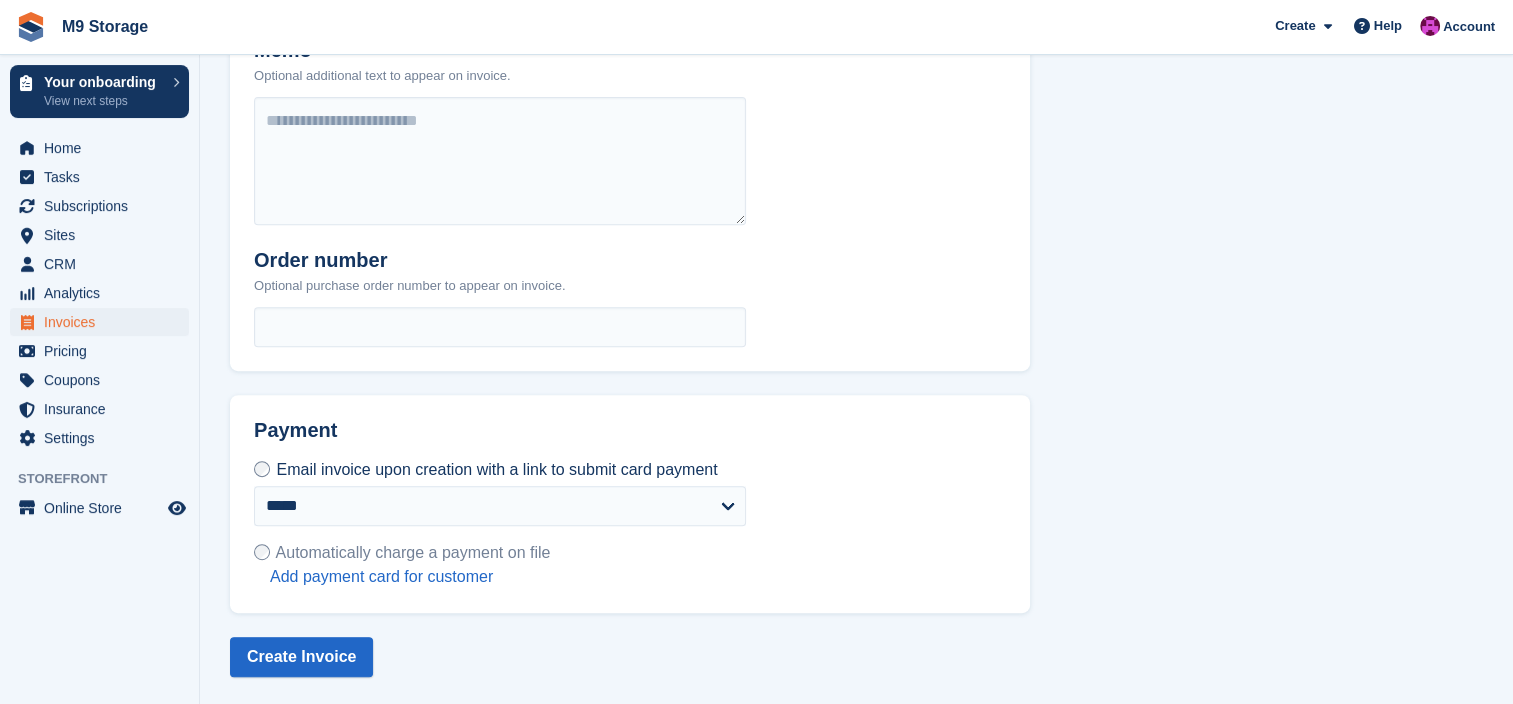 scroll, scrollTop: 804, scrollLeft: 0, axis: vertical 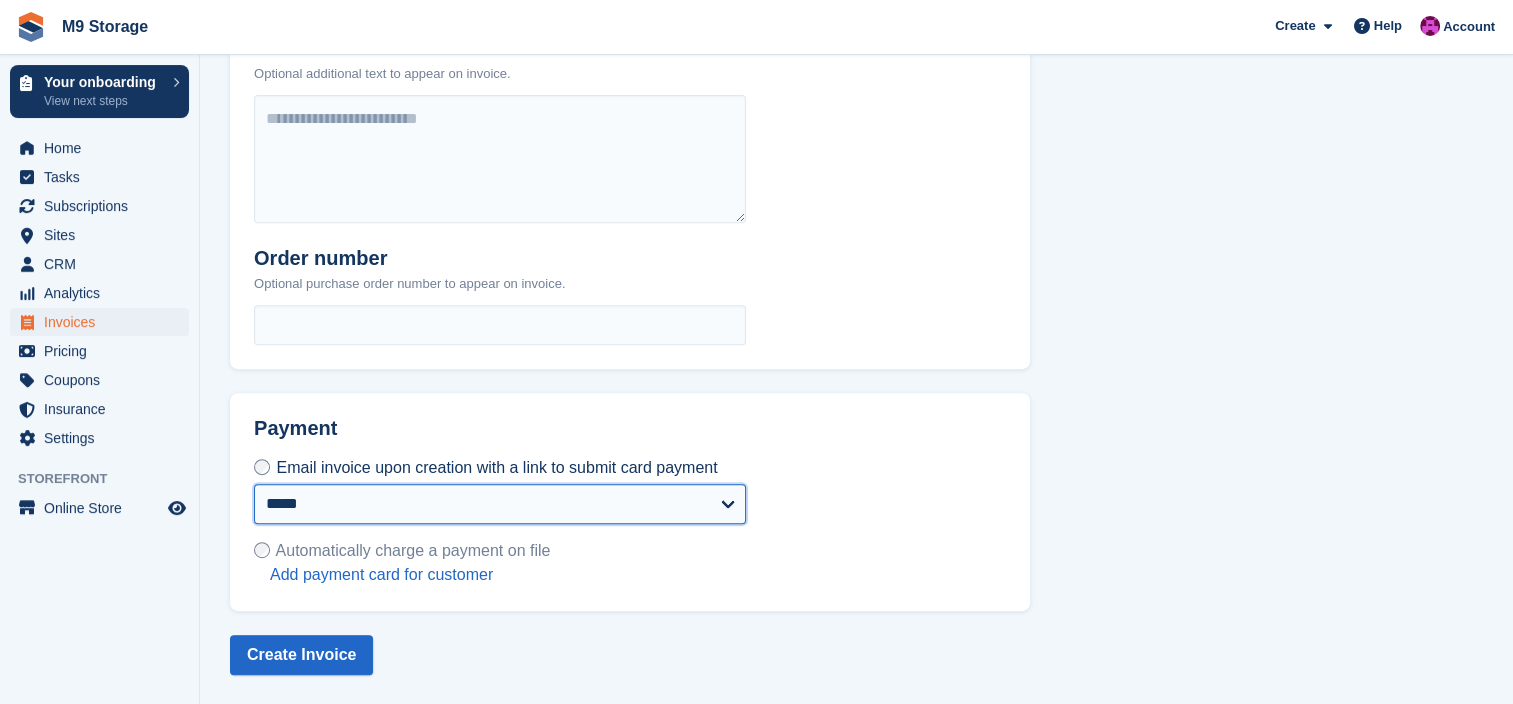 click on "**********" at bounding box center [500, 504] 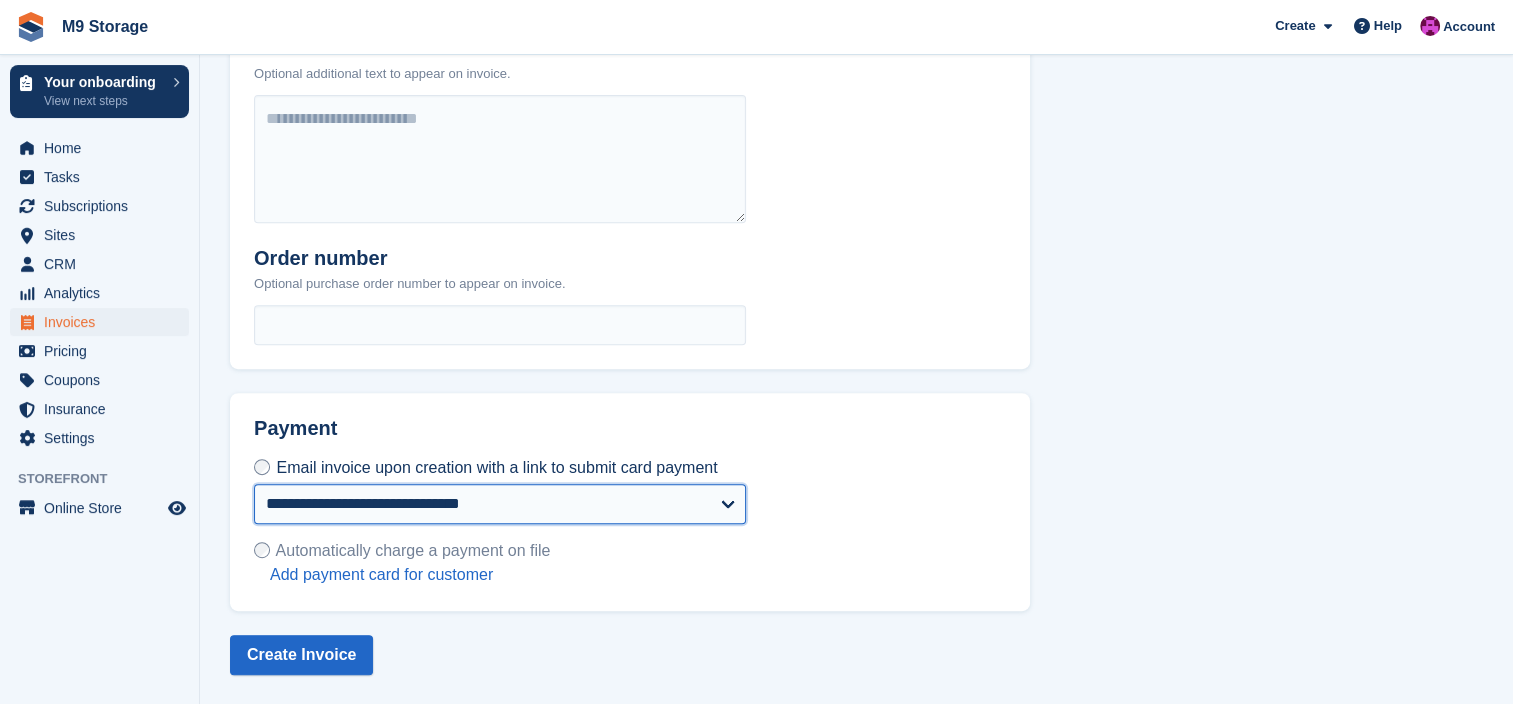 click on "**********" at bounding box center (500, 504) 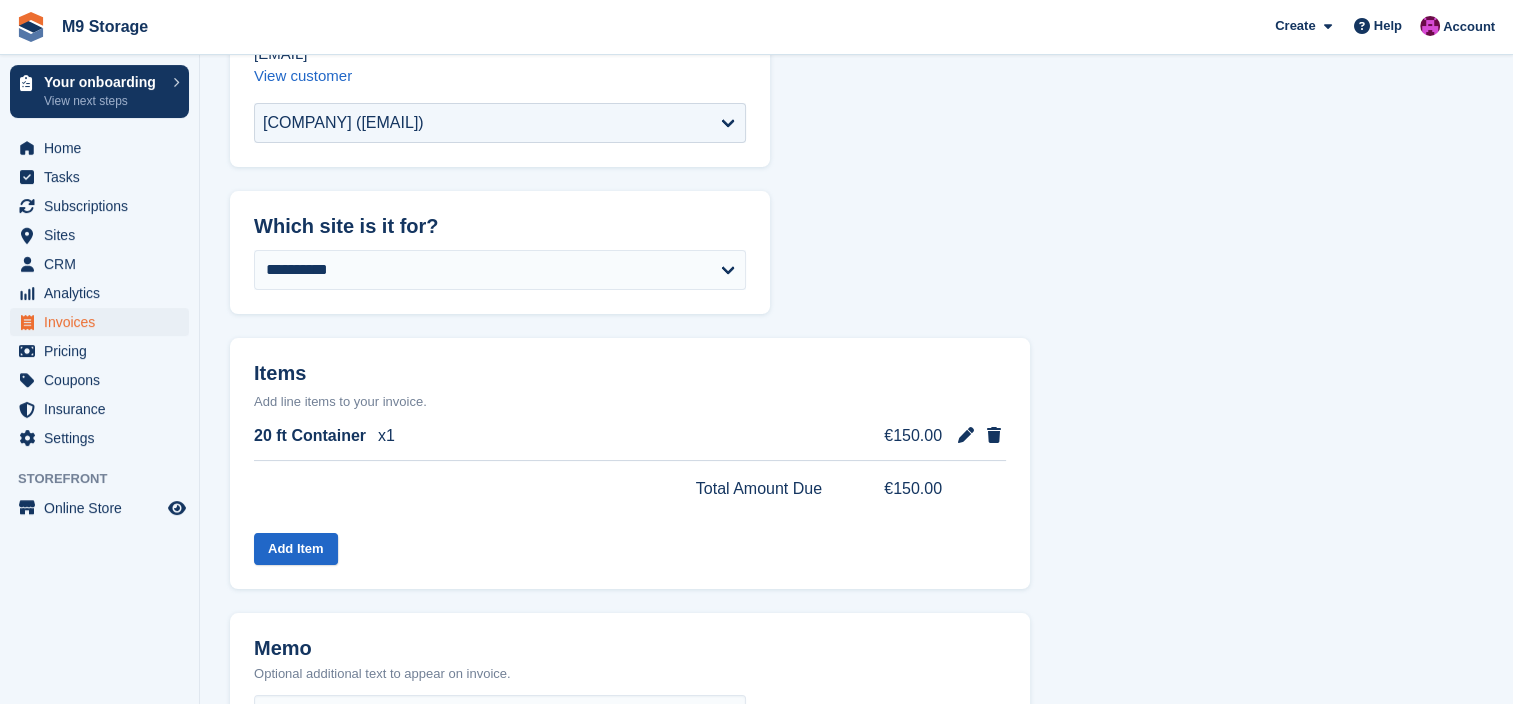 scroll, scrollTop: 204, scrollLeft: 0, axis: vertical 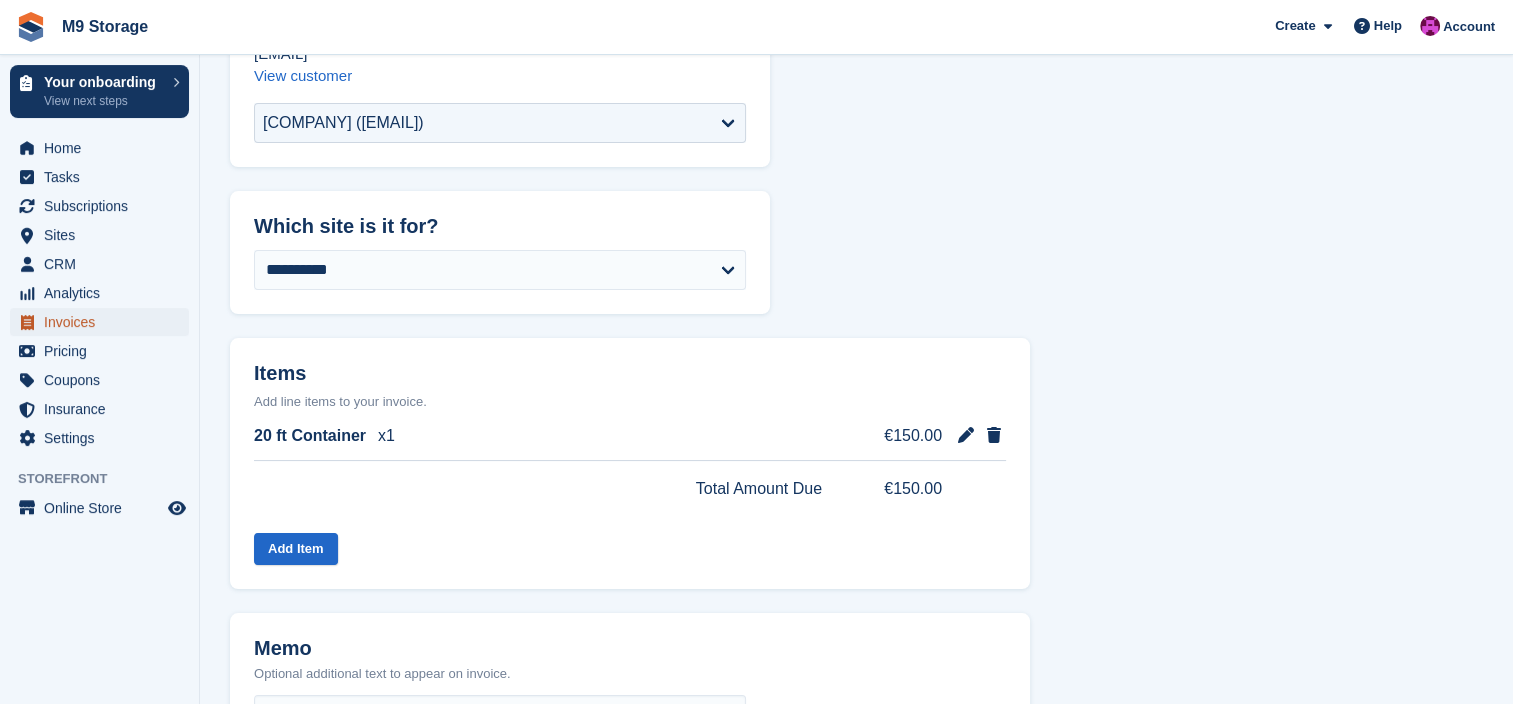 click on "Invoices" at bounding box center [104, 322] 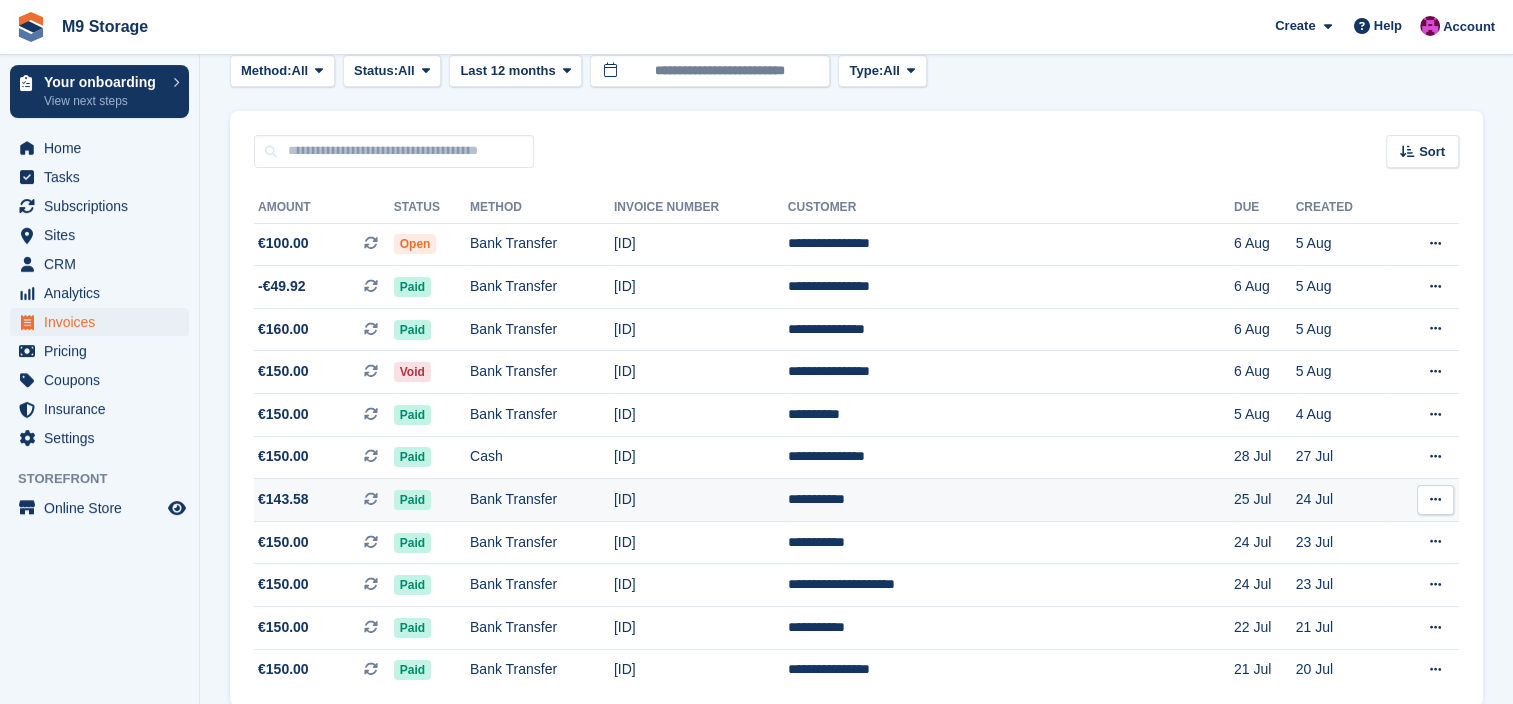 scroll, scrollTop: 116, scrollLeft: 0, axis: vertical 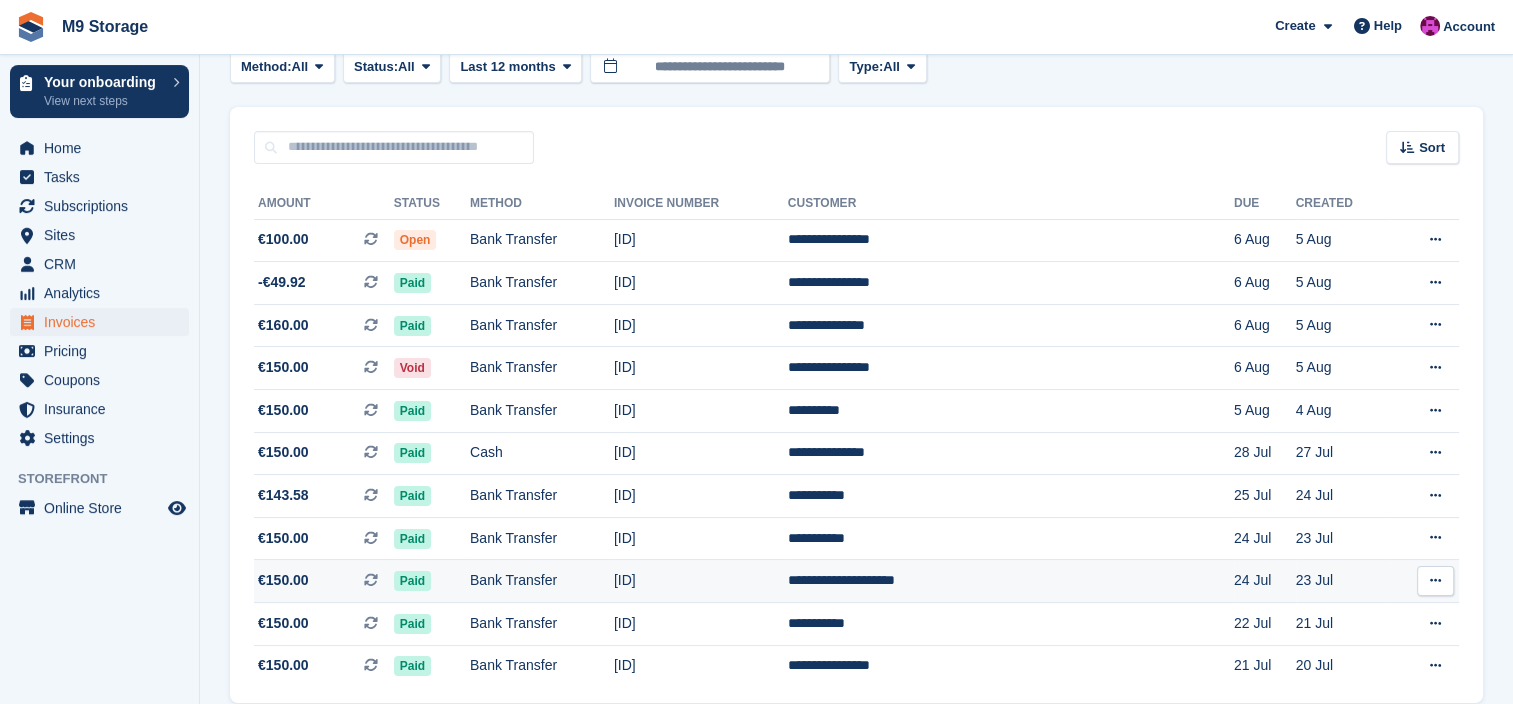 click at bounding box center (1435, 580) 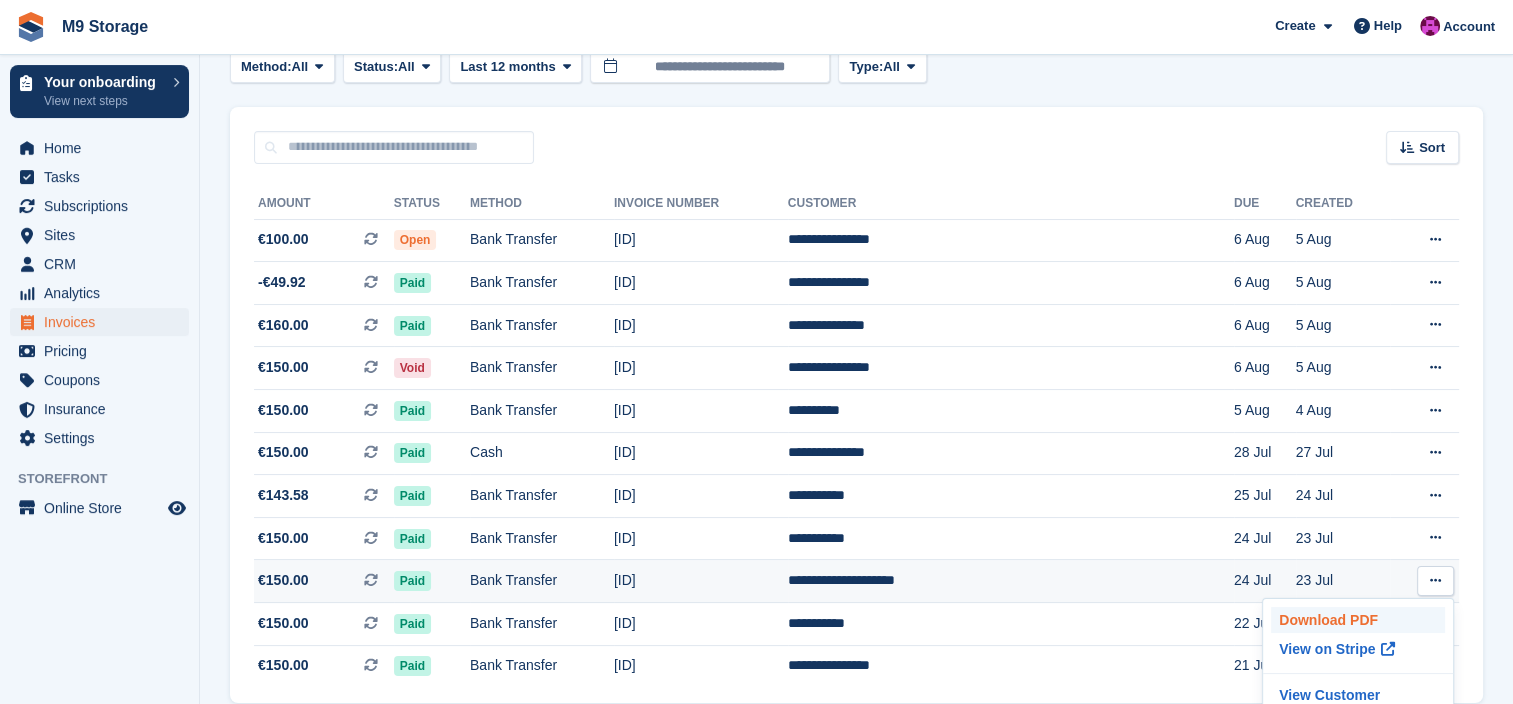 click on "Download PDF" at bounding box center (1358, 620) 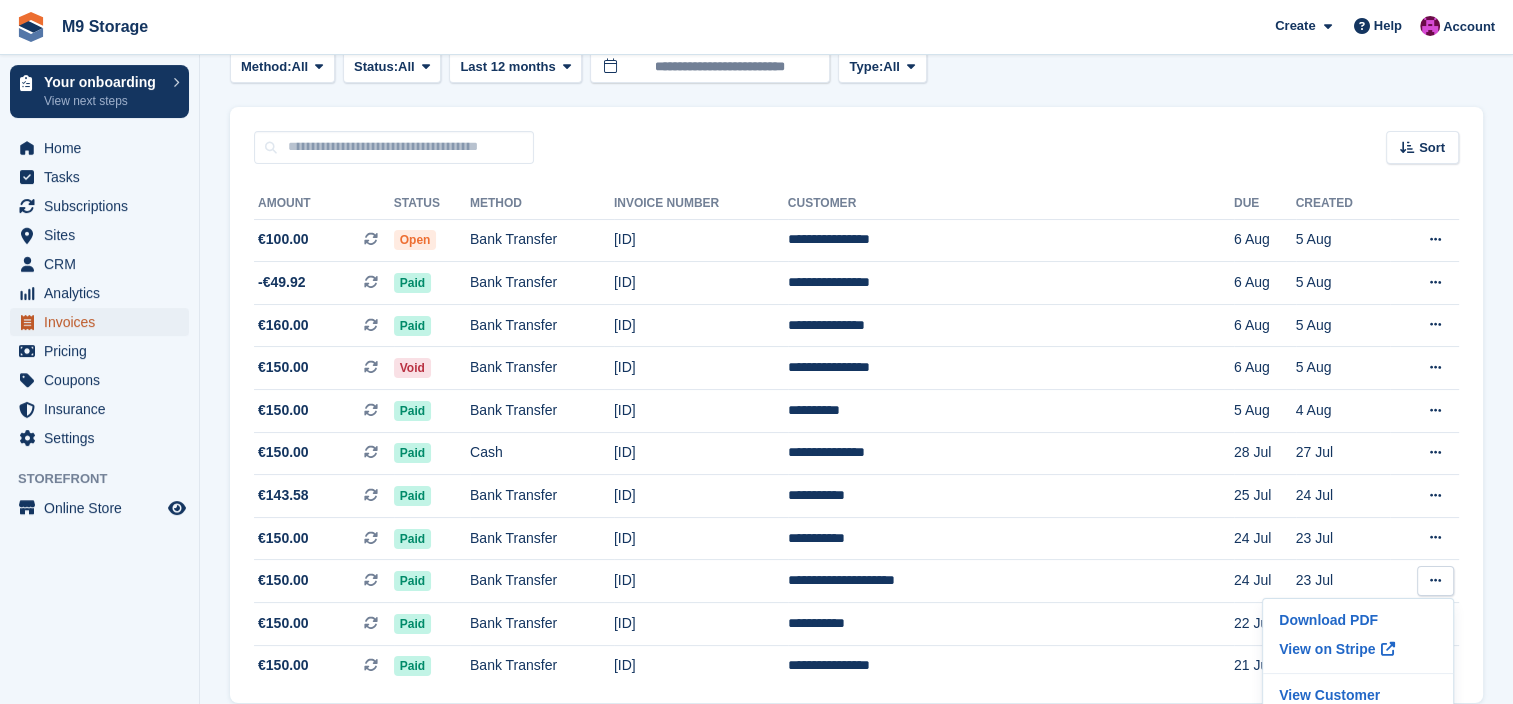 click on "Invoices" at bounding box center [104, 322] 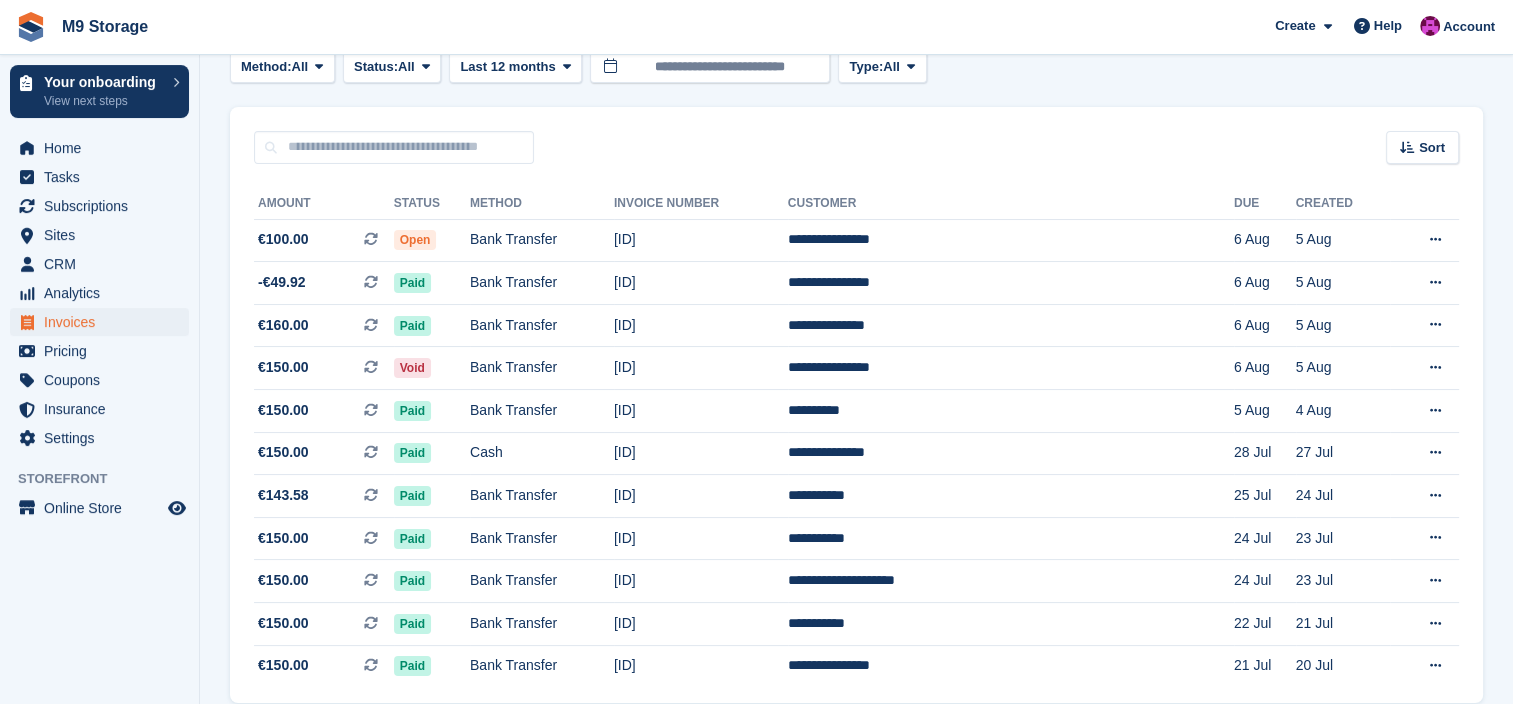 scroll, scrollTop: 0, scrollLeft: 0, axis: both 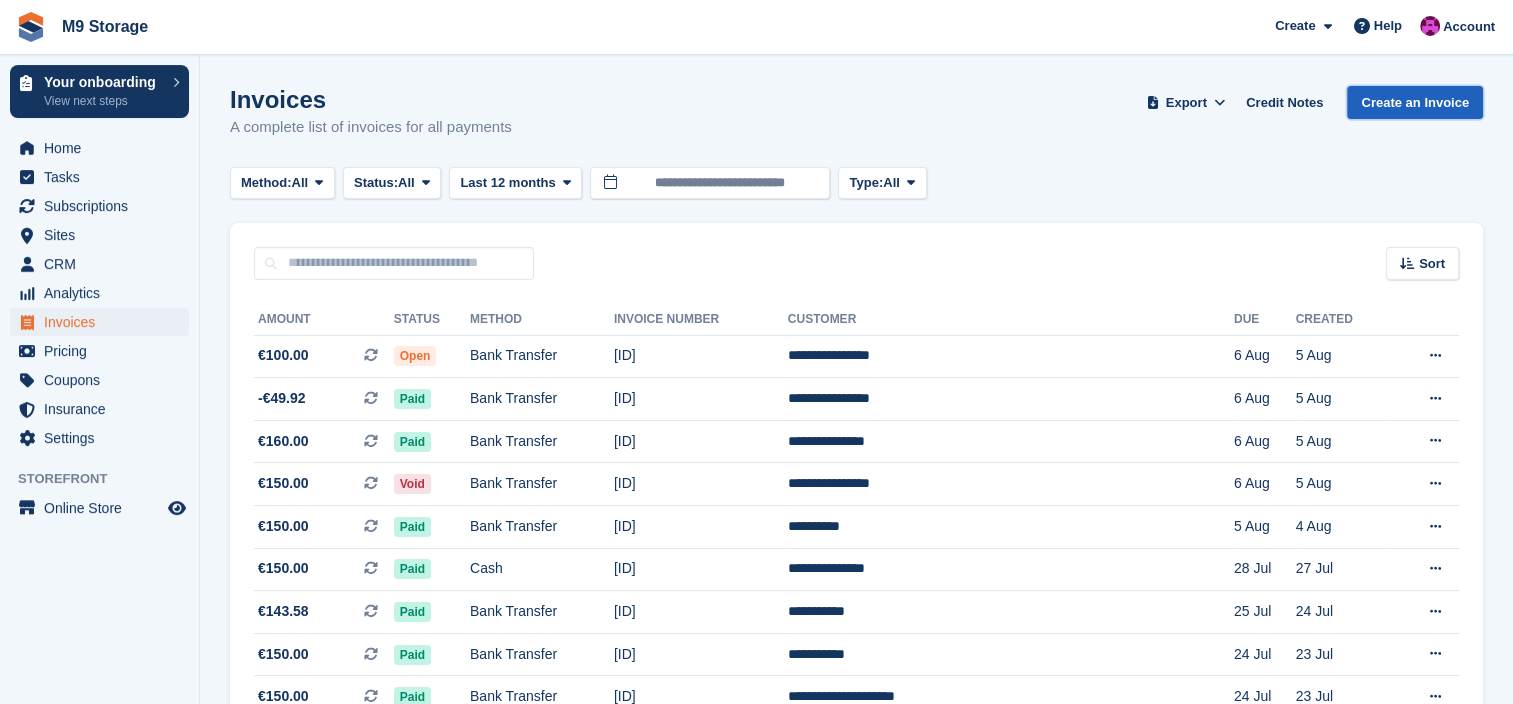 click on "Create an Invoice" at bounding box center (1415, 102) 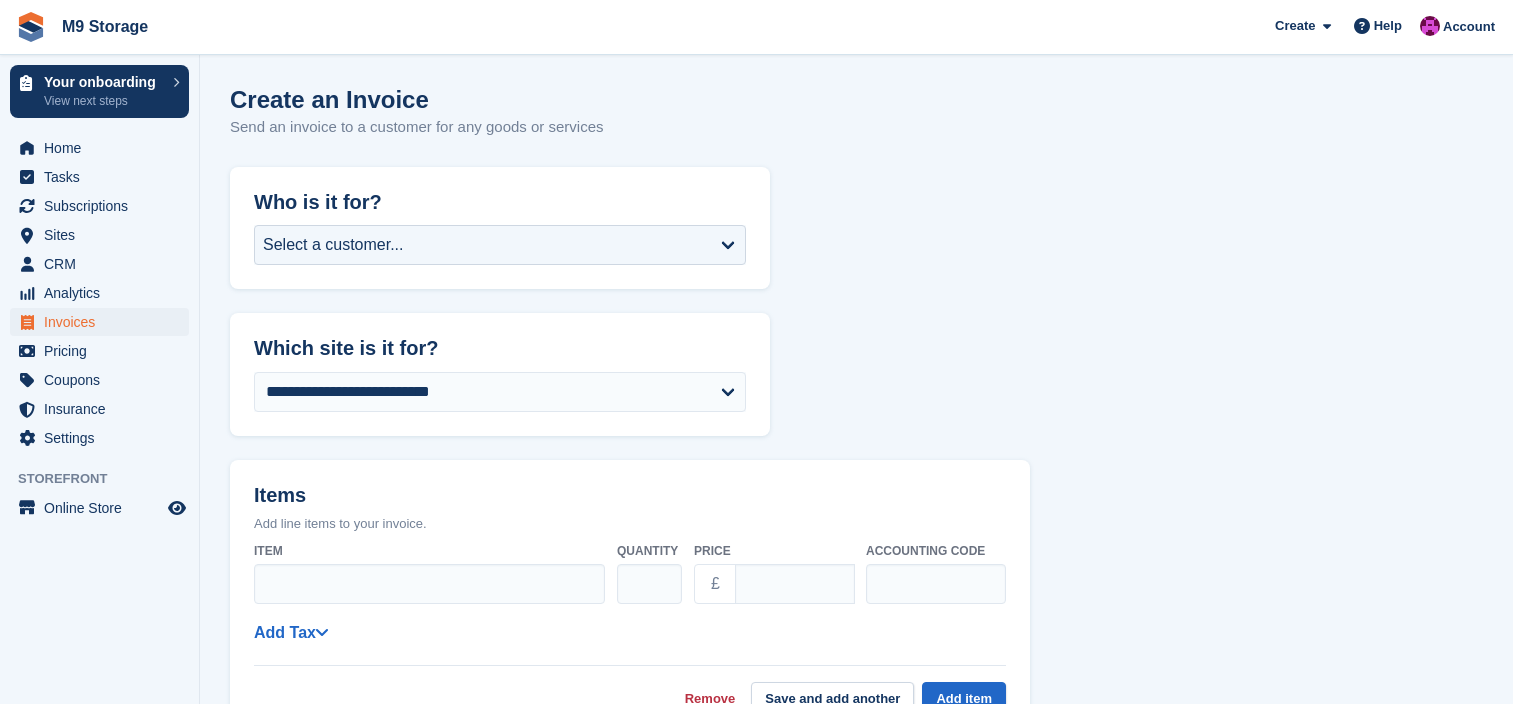 scroll, scrollTop: 0, scrollLeft: 0, axis: both 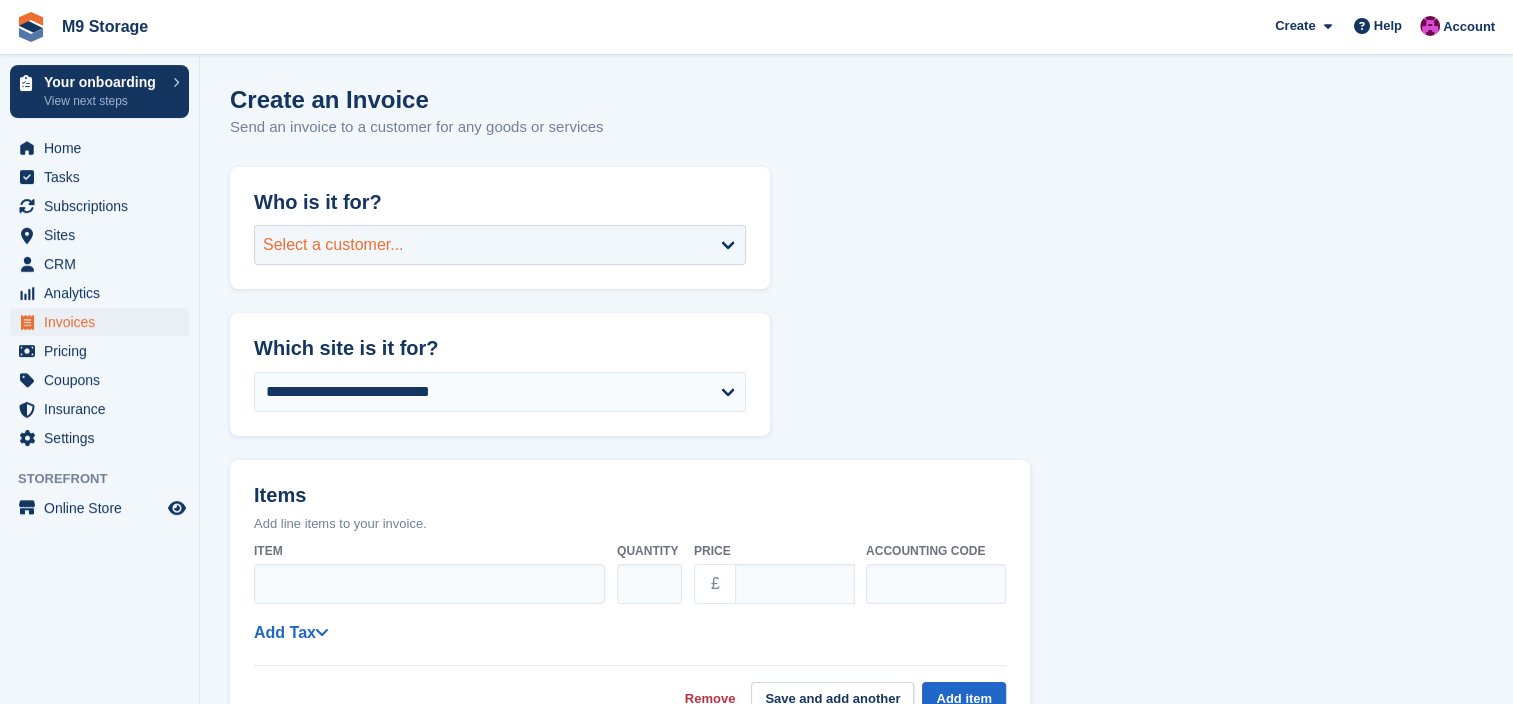 click on "Select a customer..." at bounding box center (500, 245) 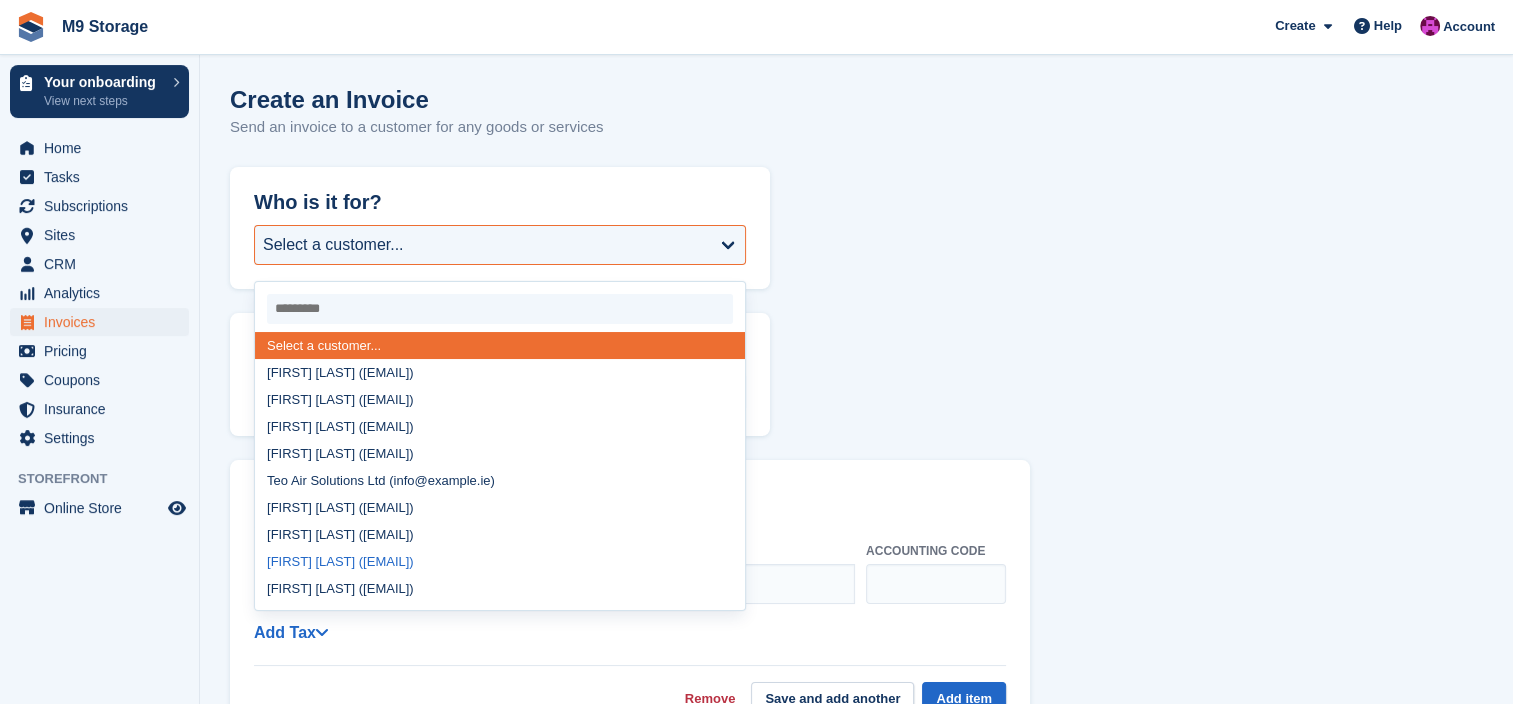 click on "[FIRST] [LAST] ([EMAIL])" at bounding box center [500, 561] 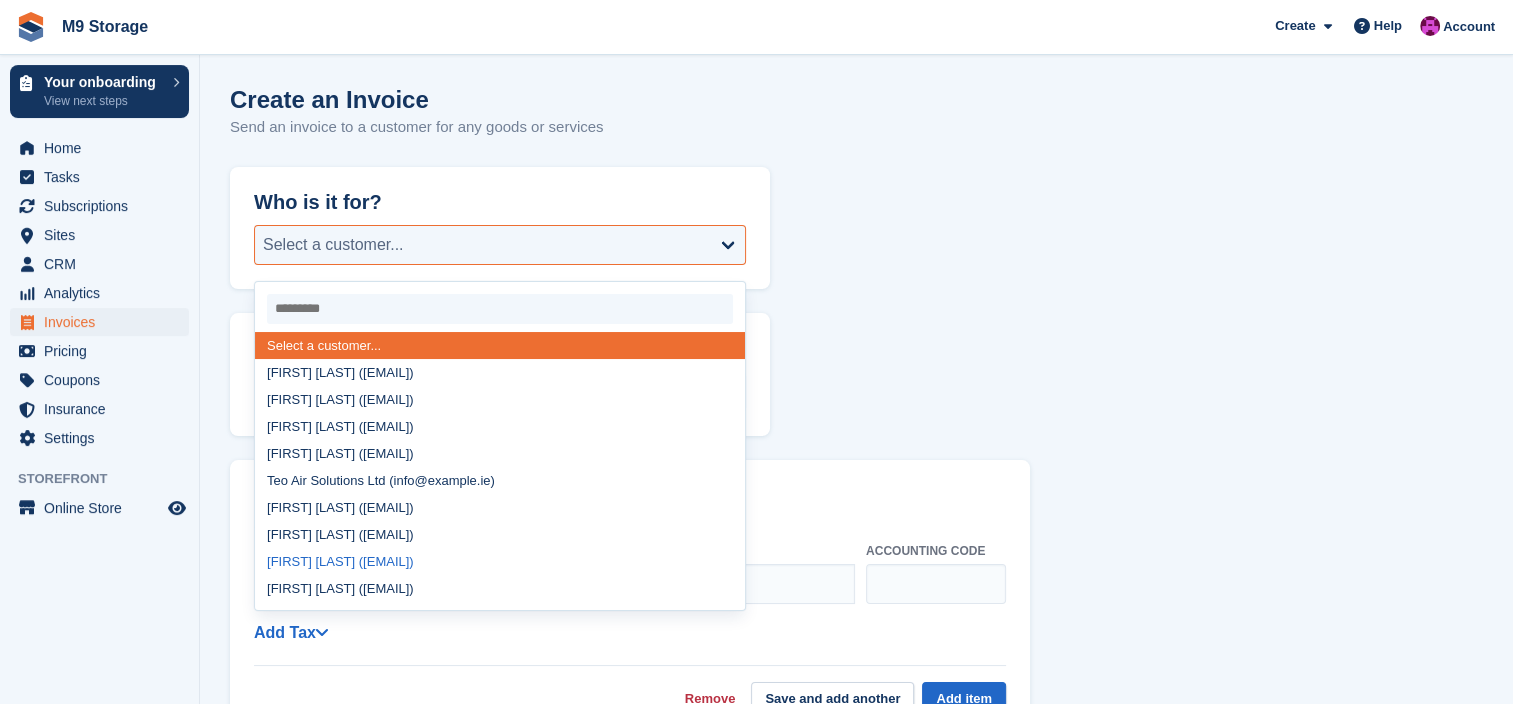 select on "******" 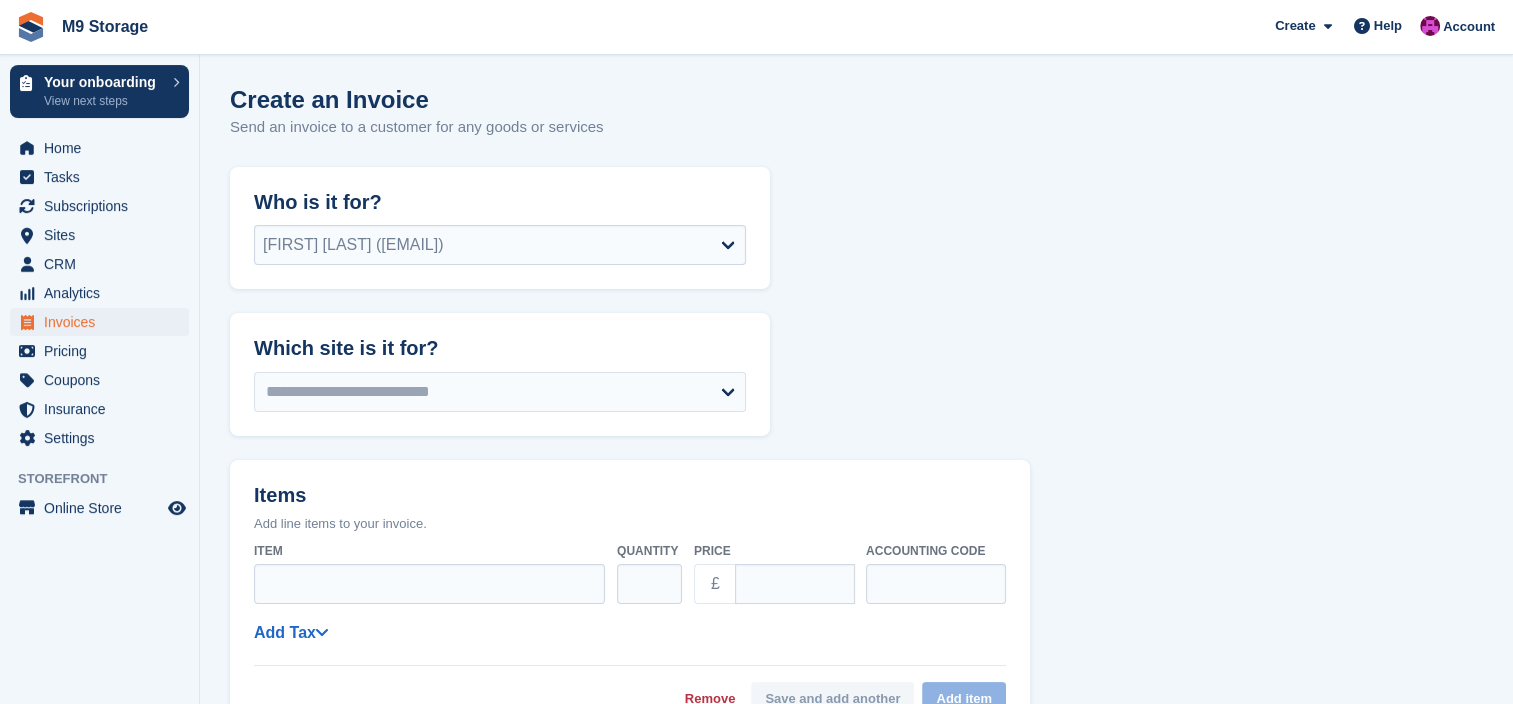 select on "******" 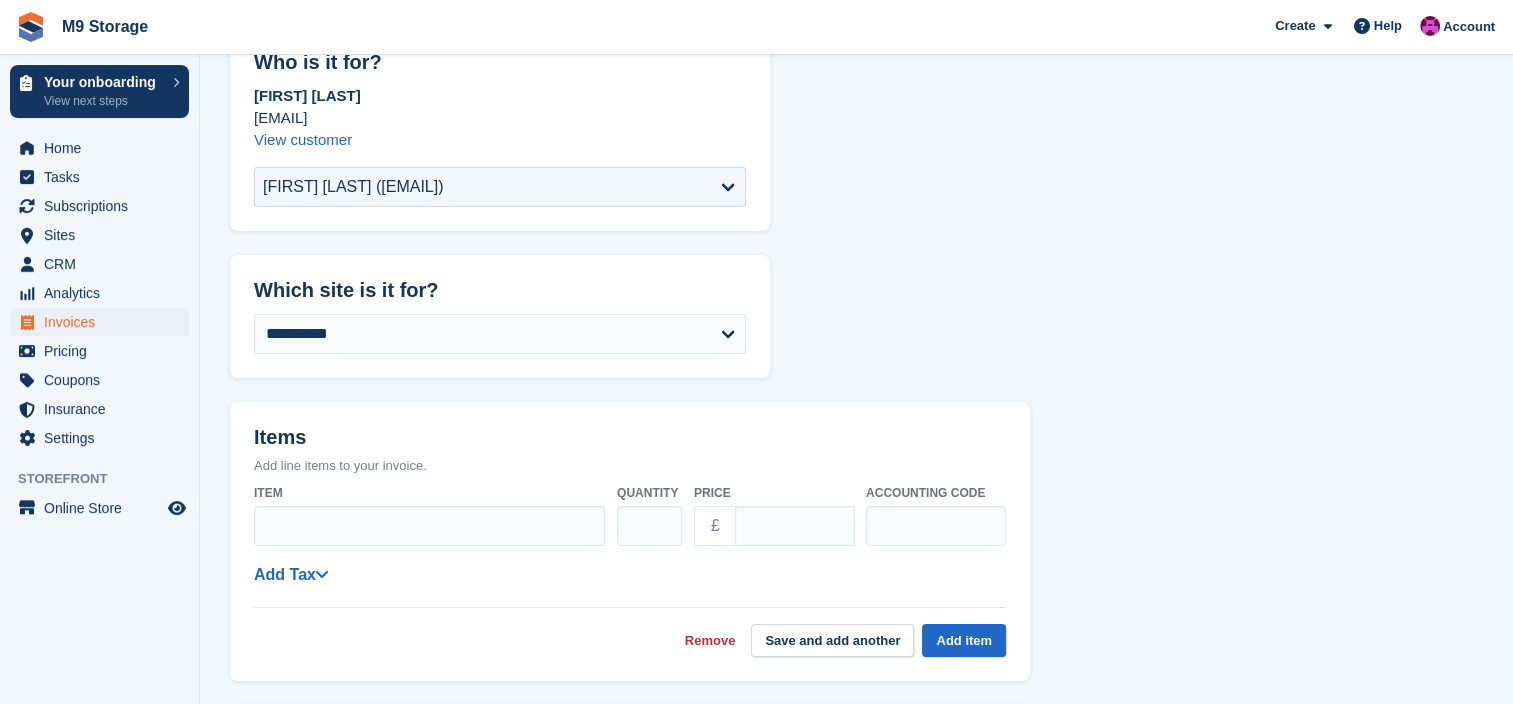 scroll, scrollTop: 183, scrollLeft: 0, axis: vertical 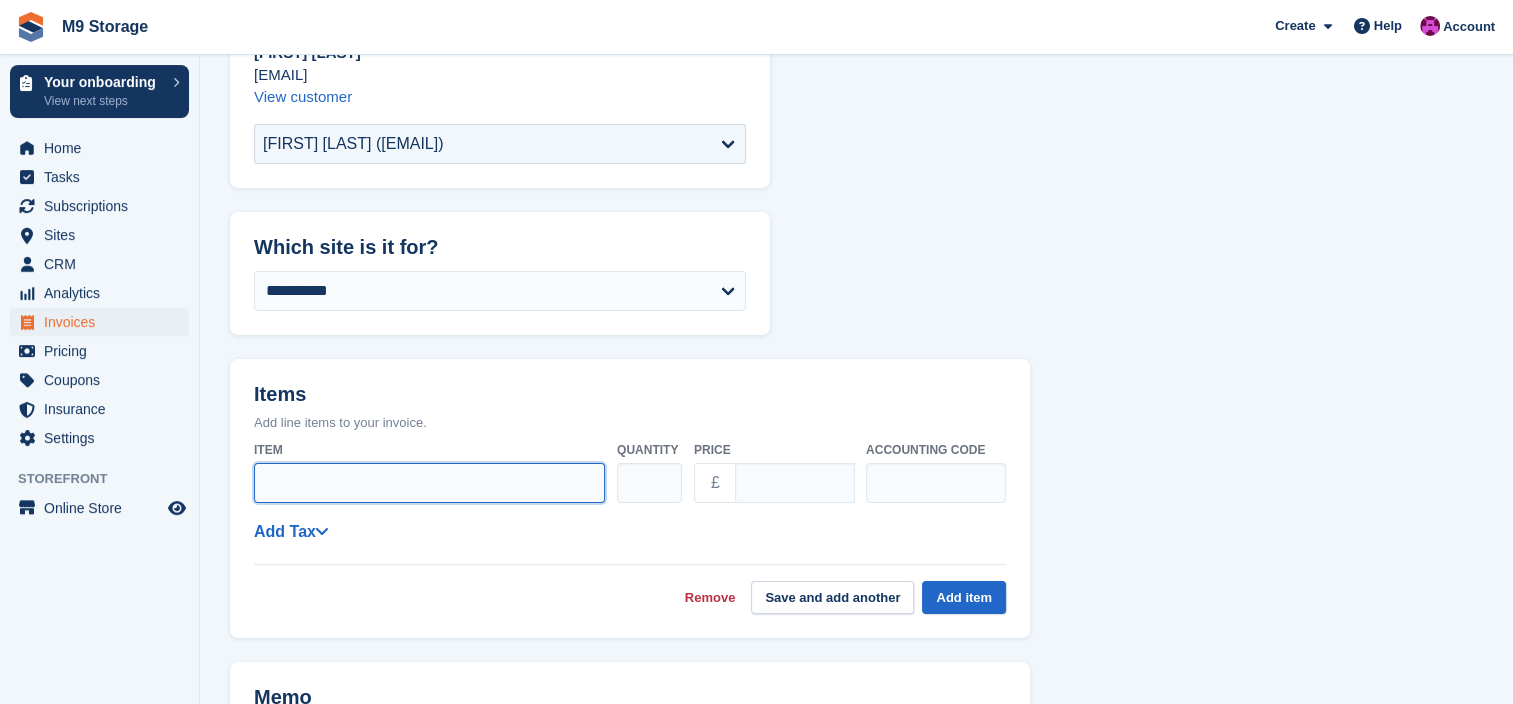 click on "Item" at bounding box center [429, 483] 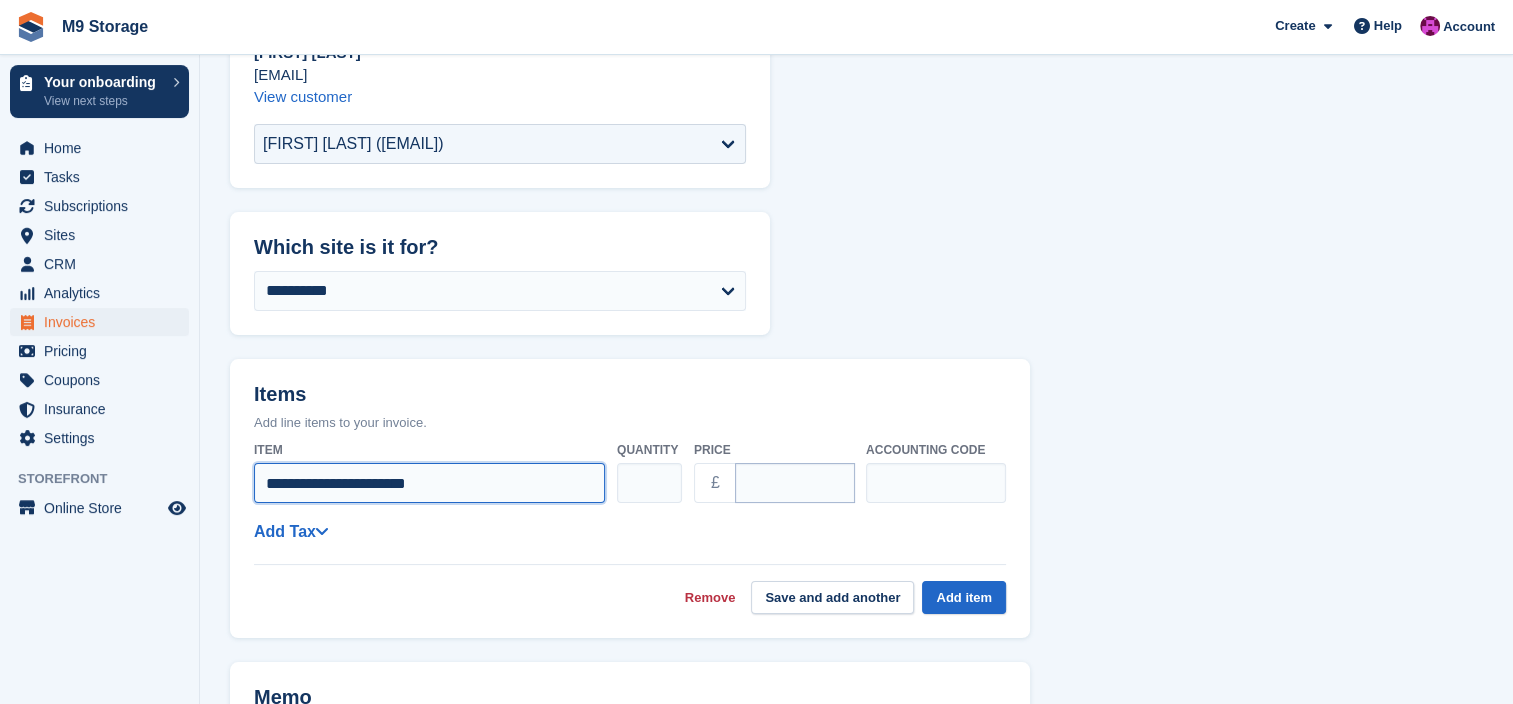 type on "**********" 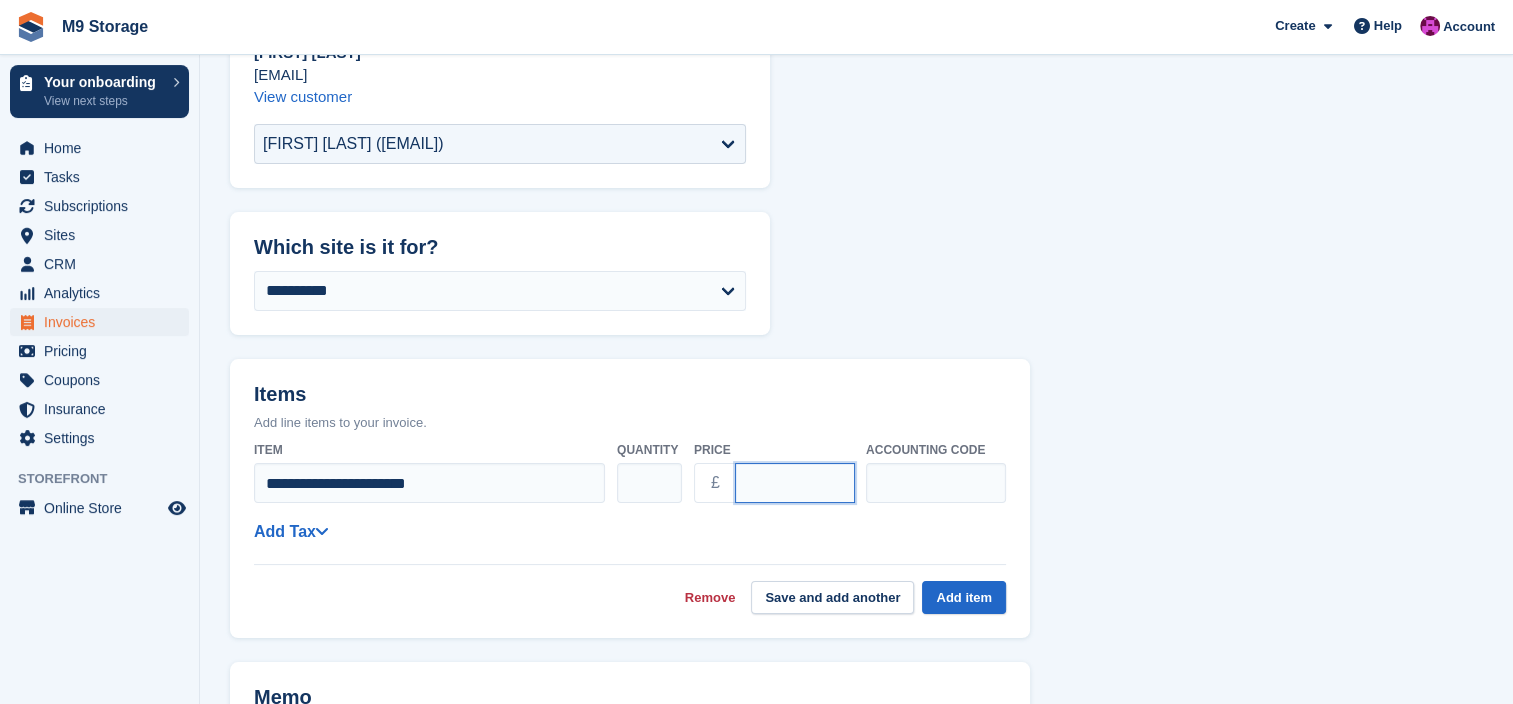 click on "****" at bounding box center [795, 483] 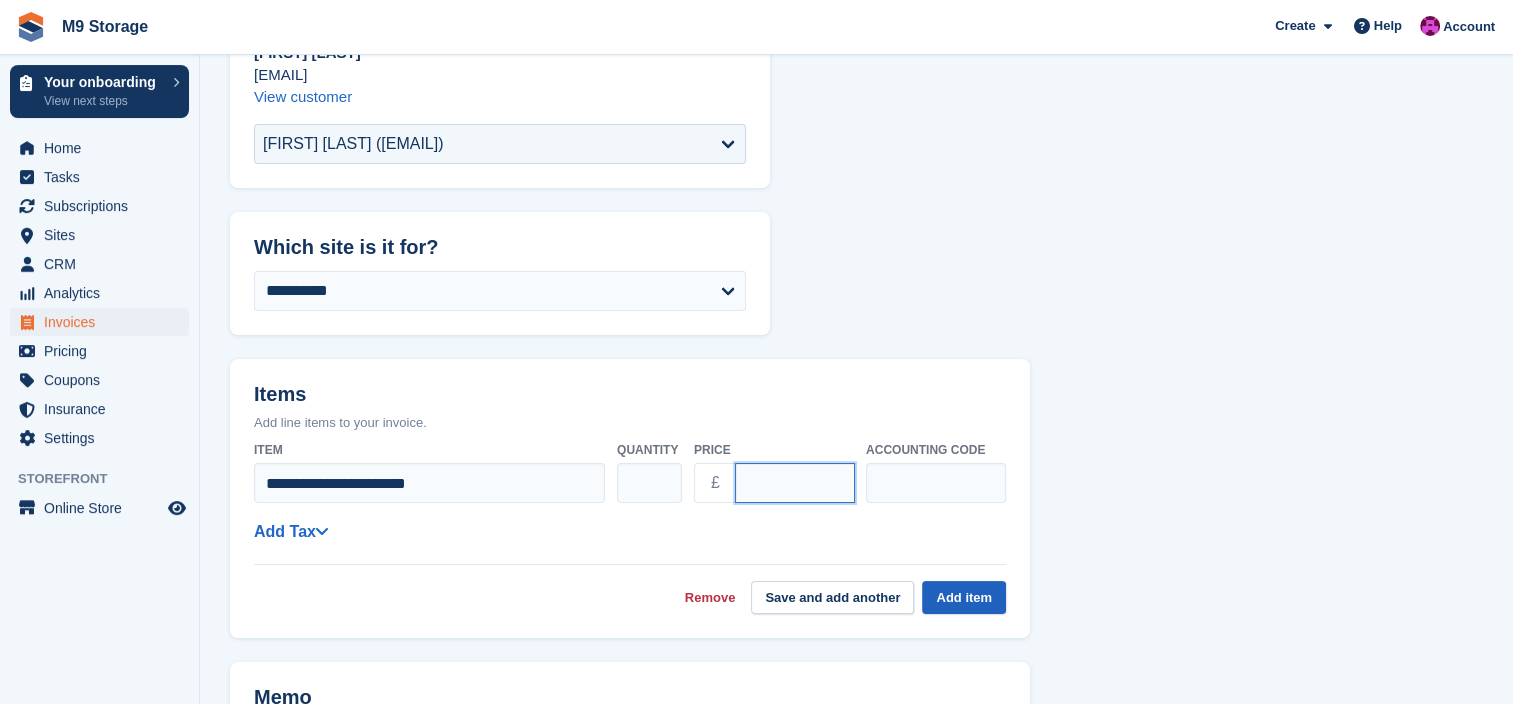 type on "***" 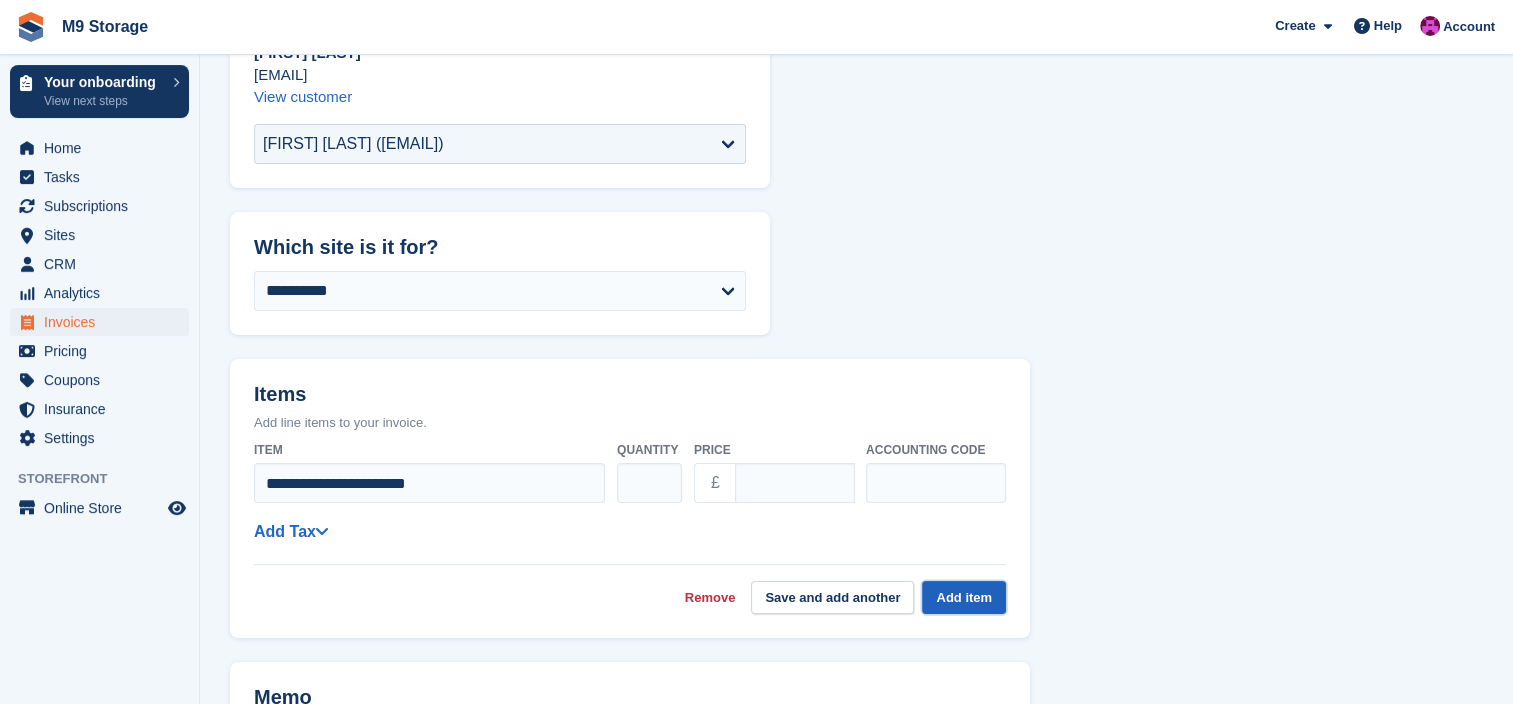 click on "Add item" at bounding box center (964, 597) 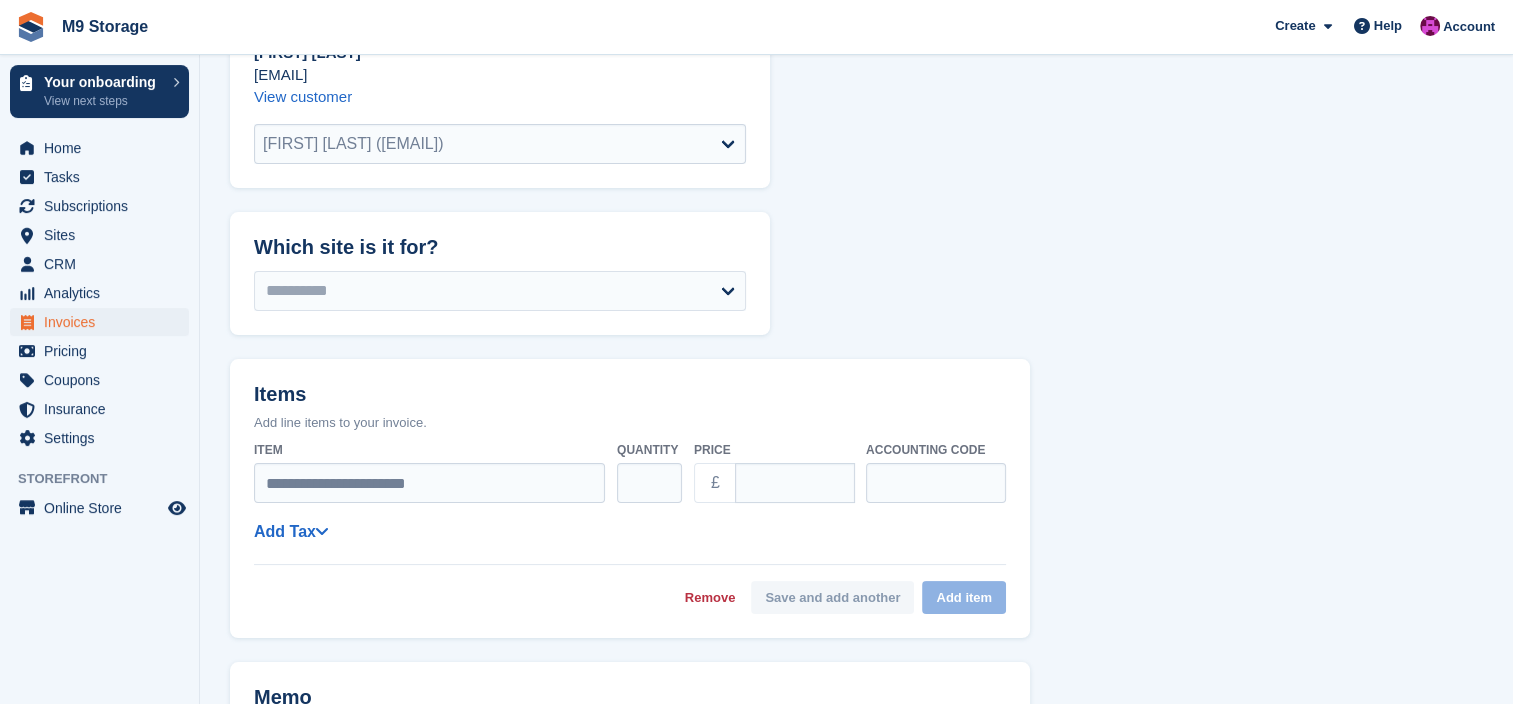 select on "******" 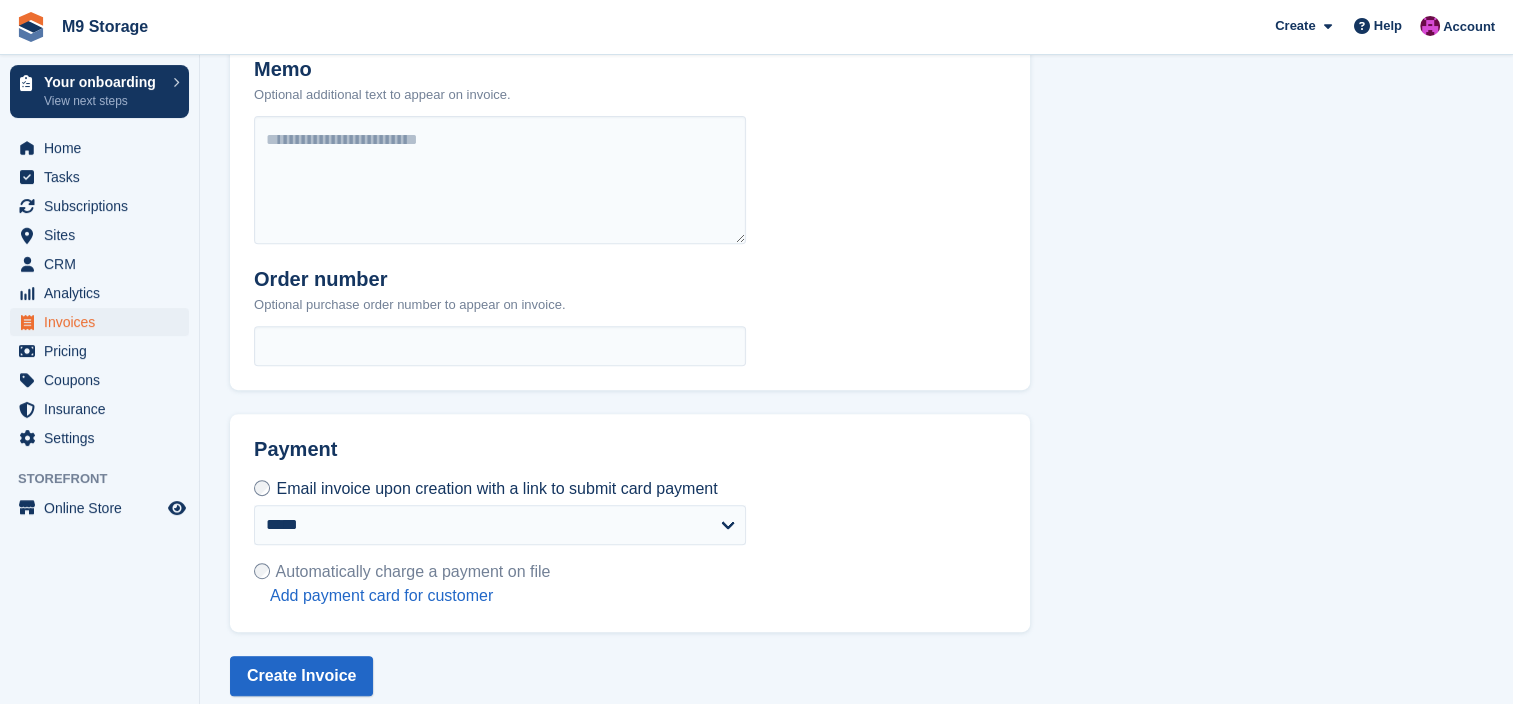 scroll, scrollTop: 804, scrollLeft: 0, axis: vertical 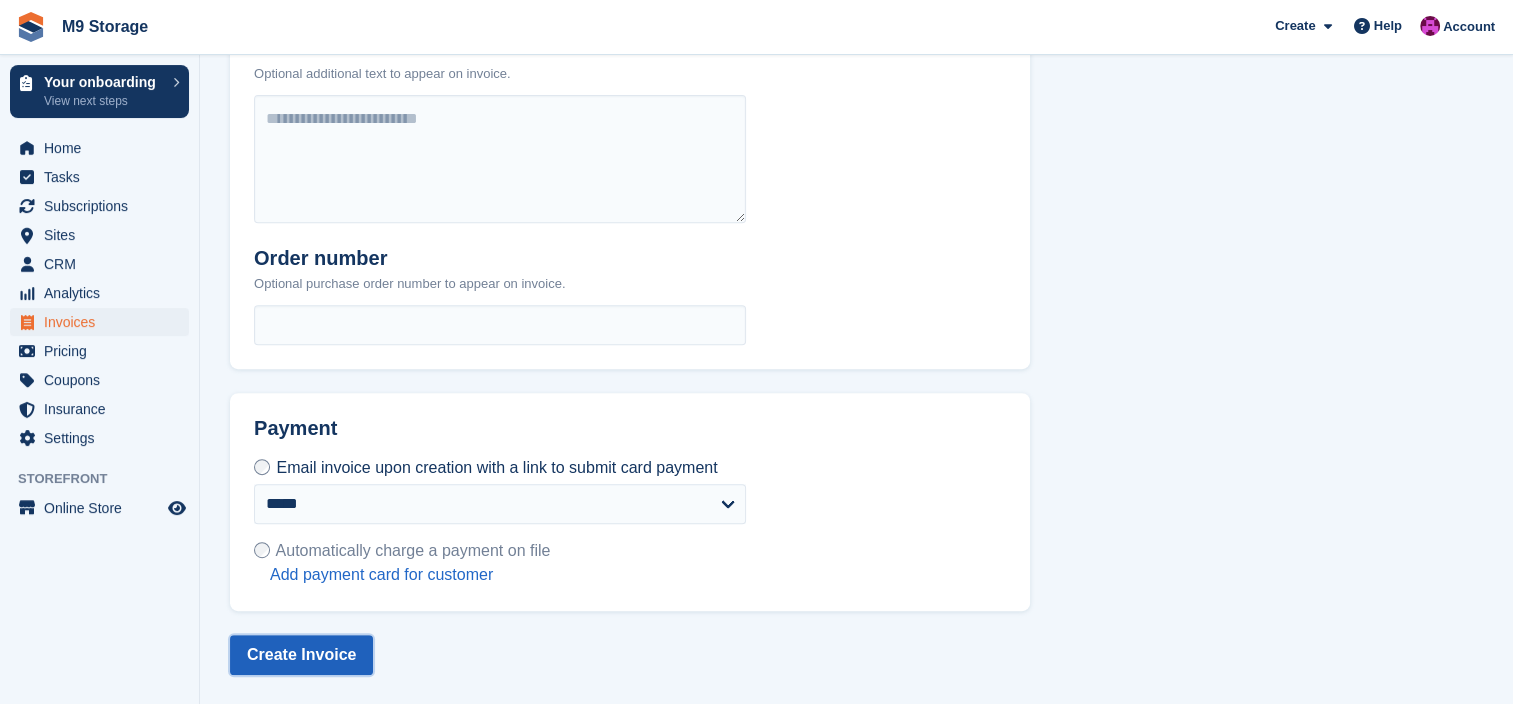 click on "Create Invoice" at bounding box center (301, 655) 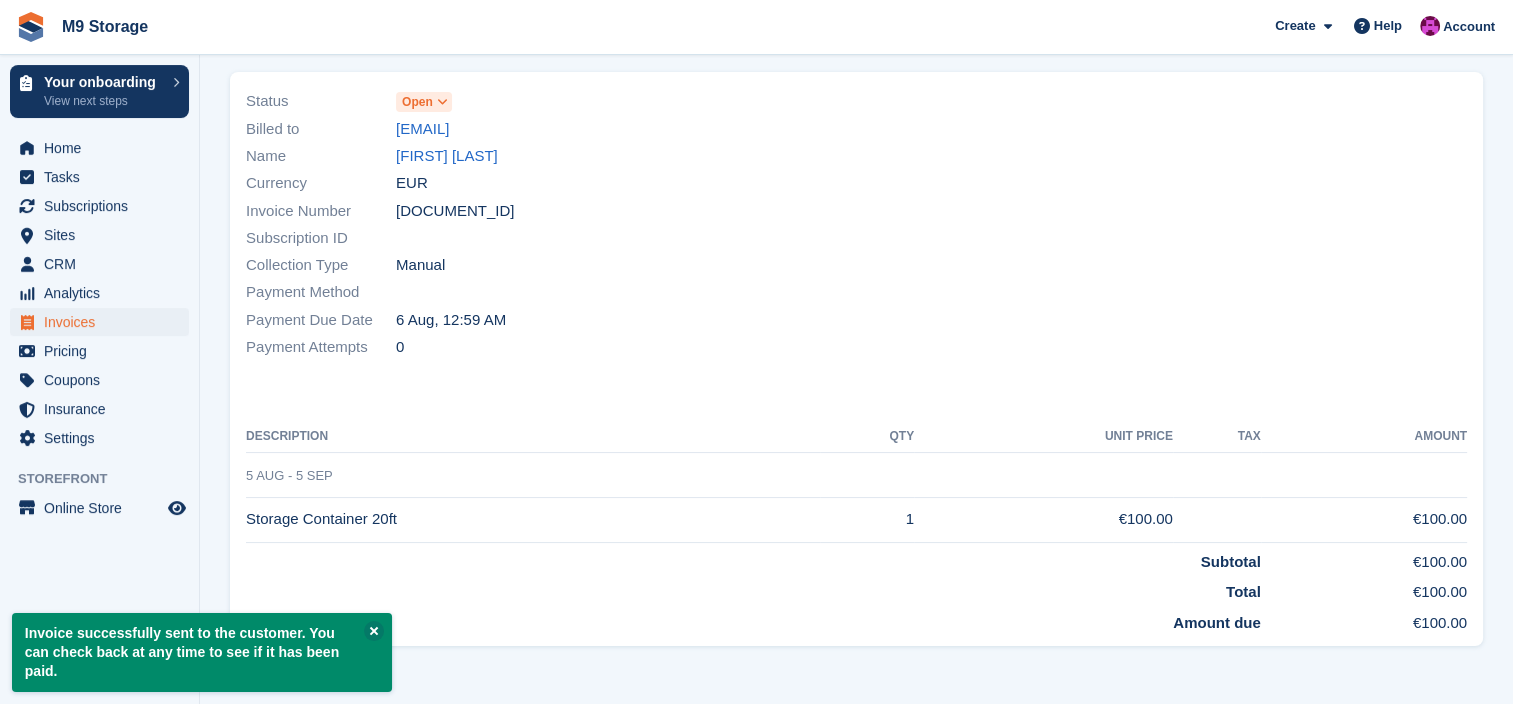 scroll, scrollTop: 0, scrollLeft: 0, axis: both 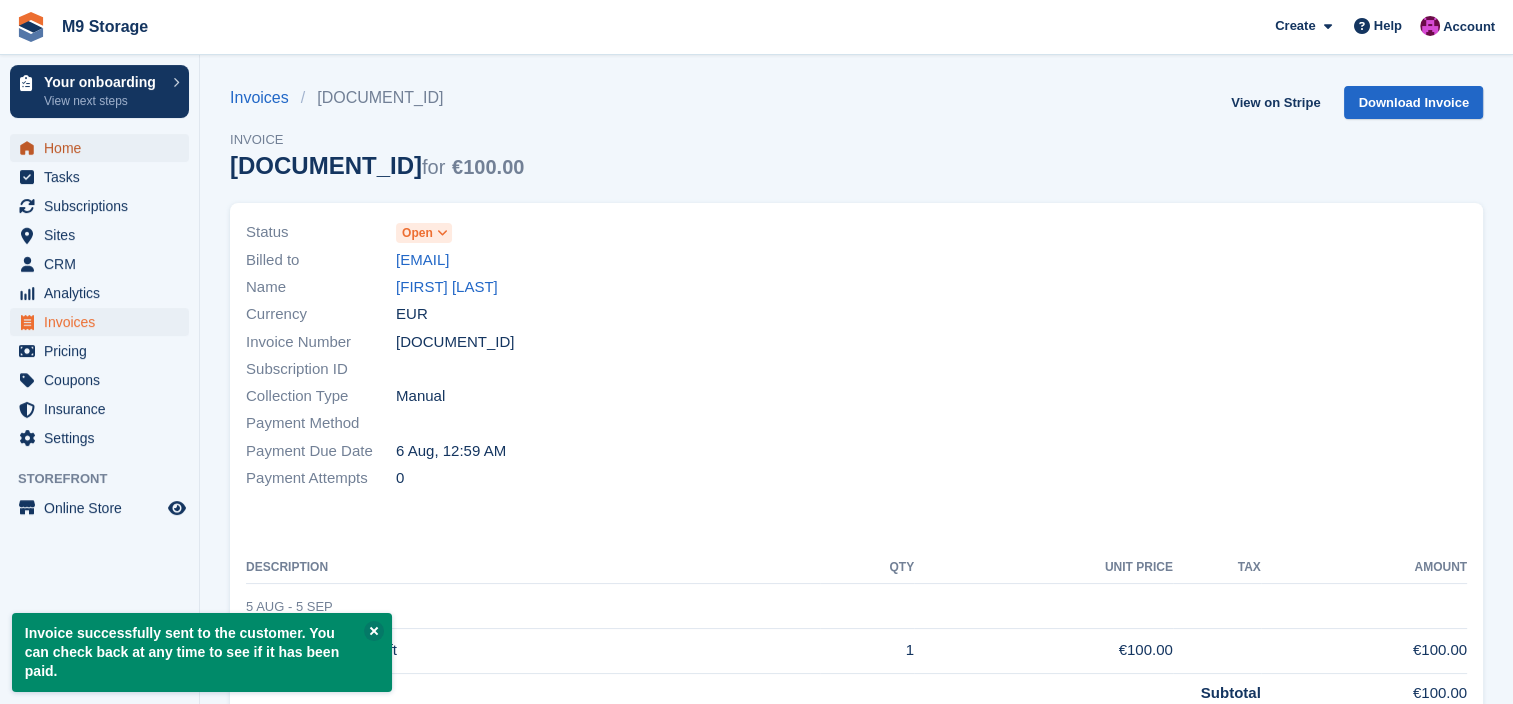 click on "Home" at bounding box center [104, 148] 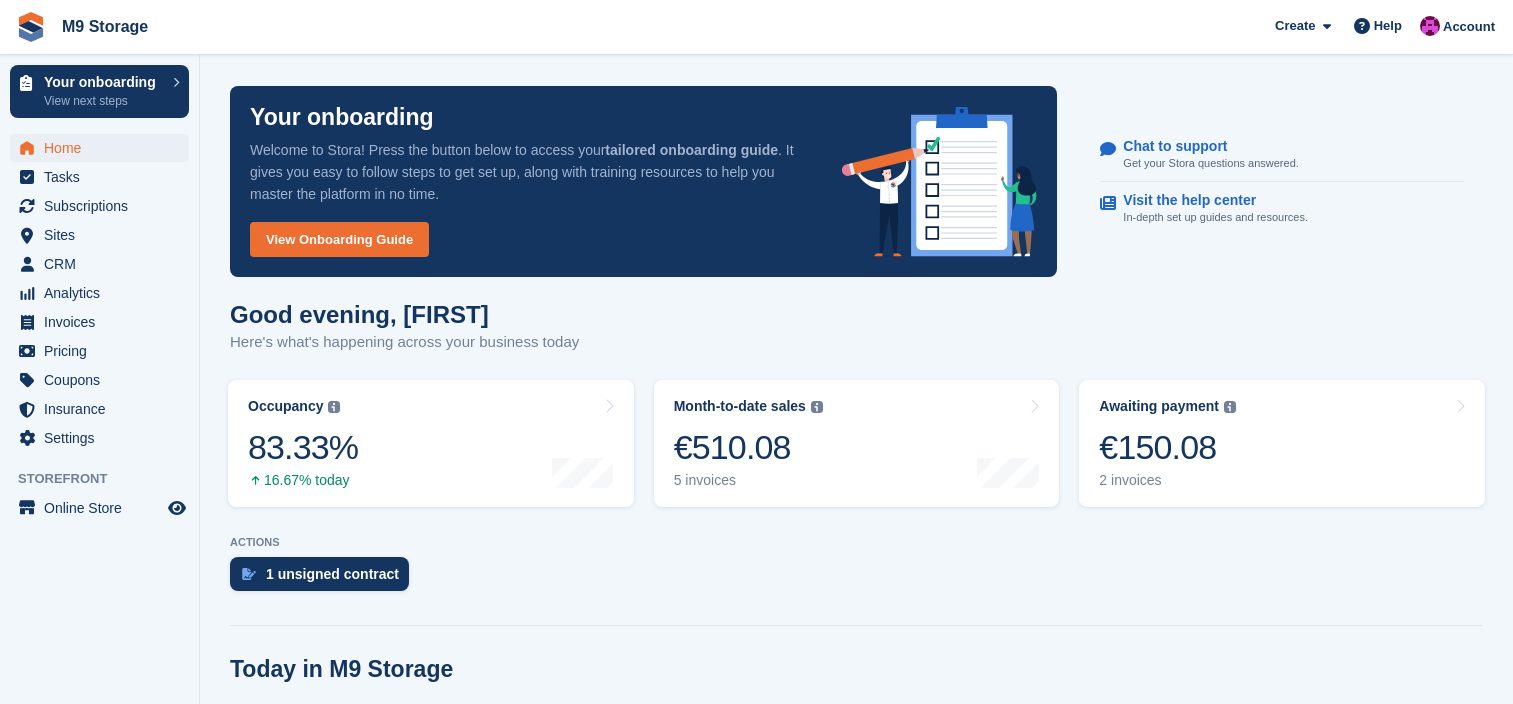 scroll, scrollTop: 0, scrollLeft: 0, axis: both 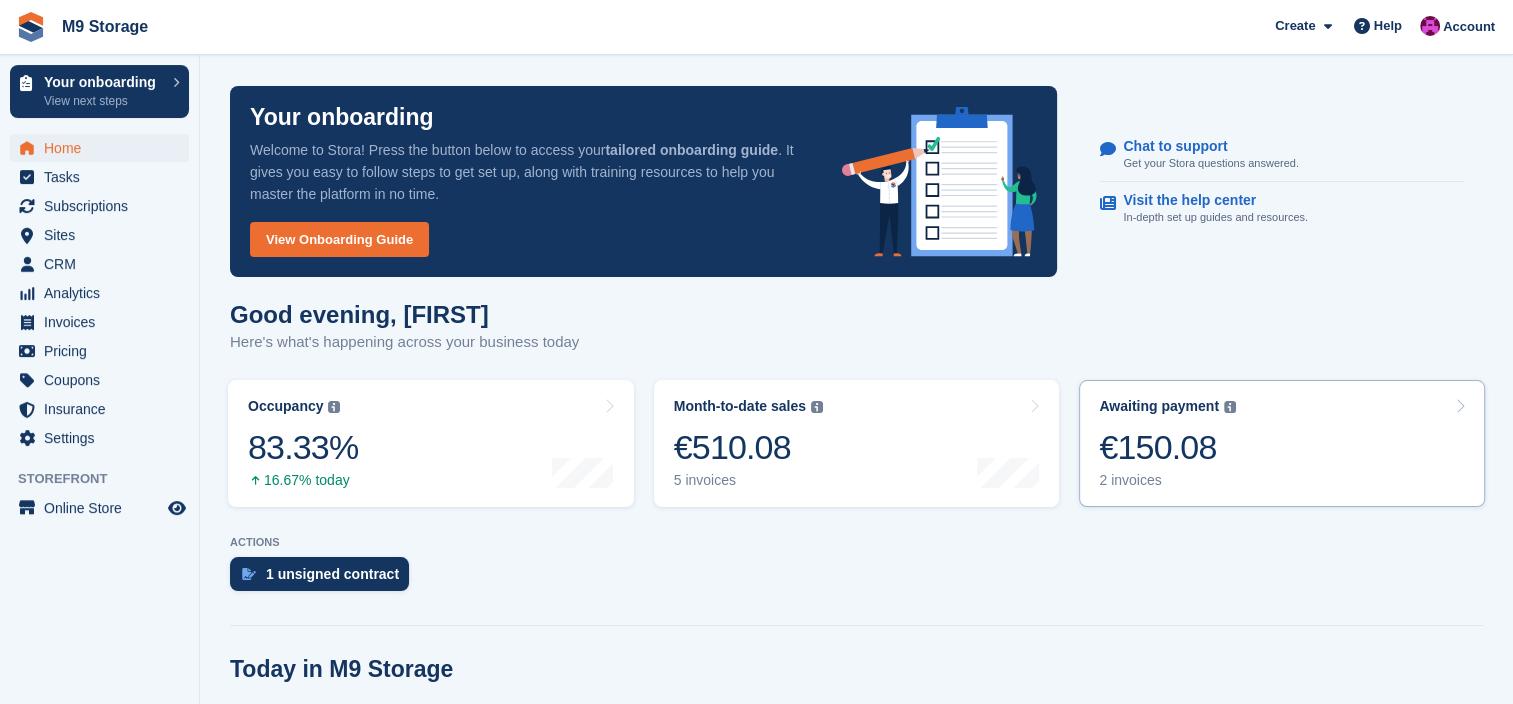 click on "€150.08" at bounding box center (1167, 447) 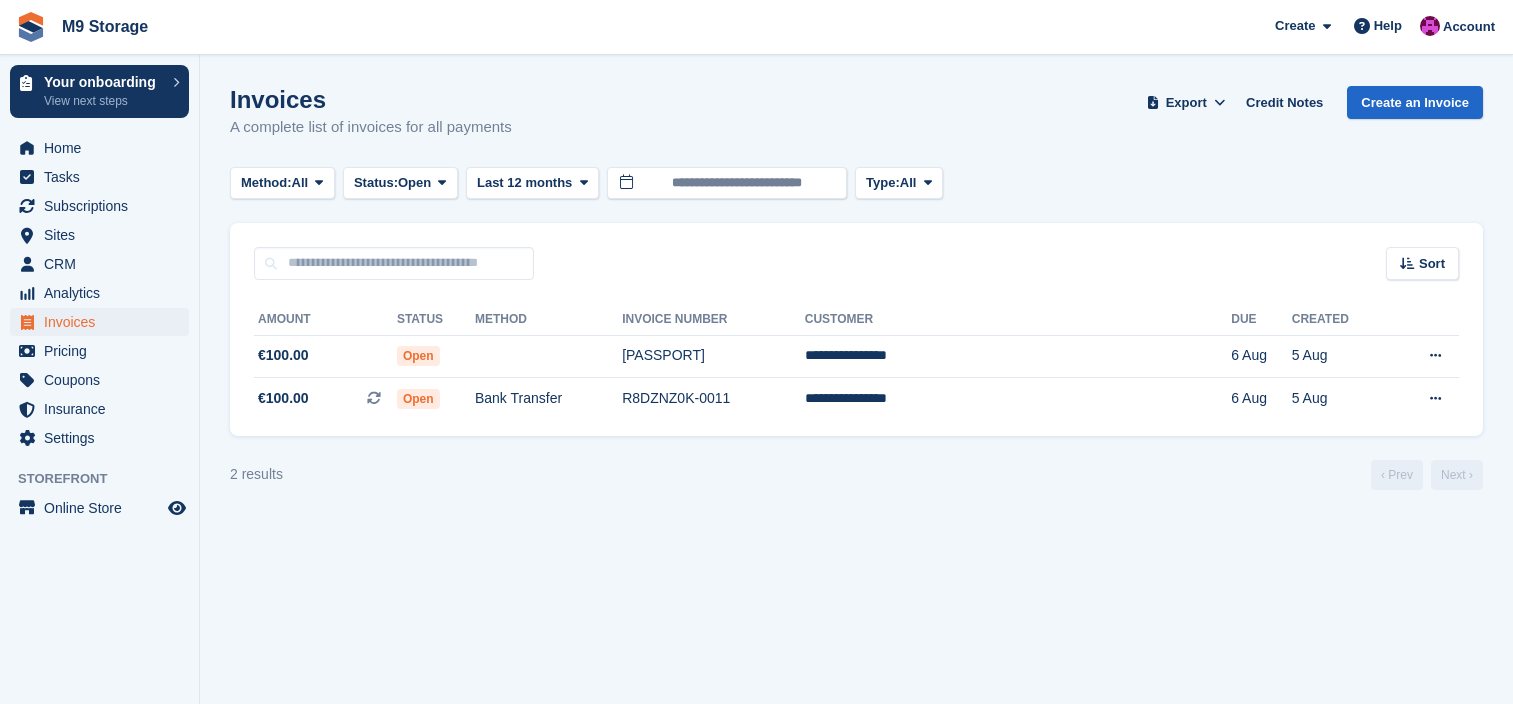scroll, scrollTop: 0, scrollLeft: 0, axis: both 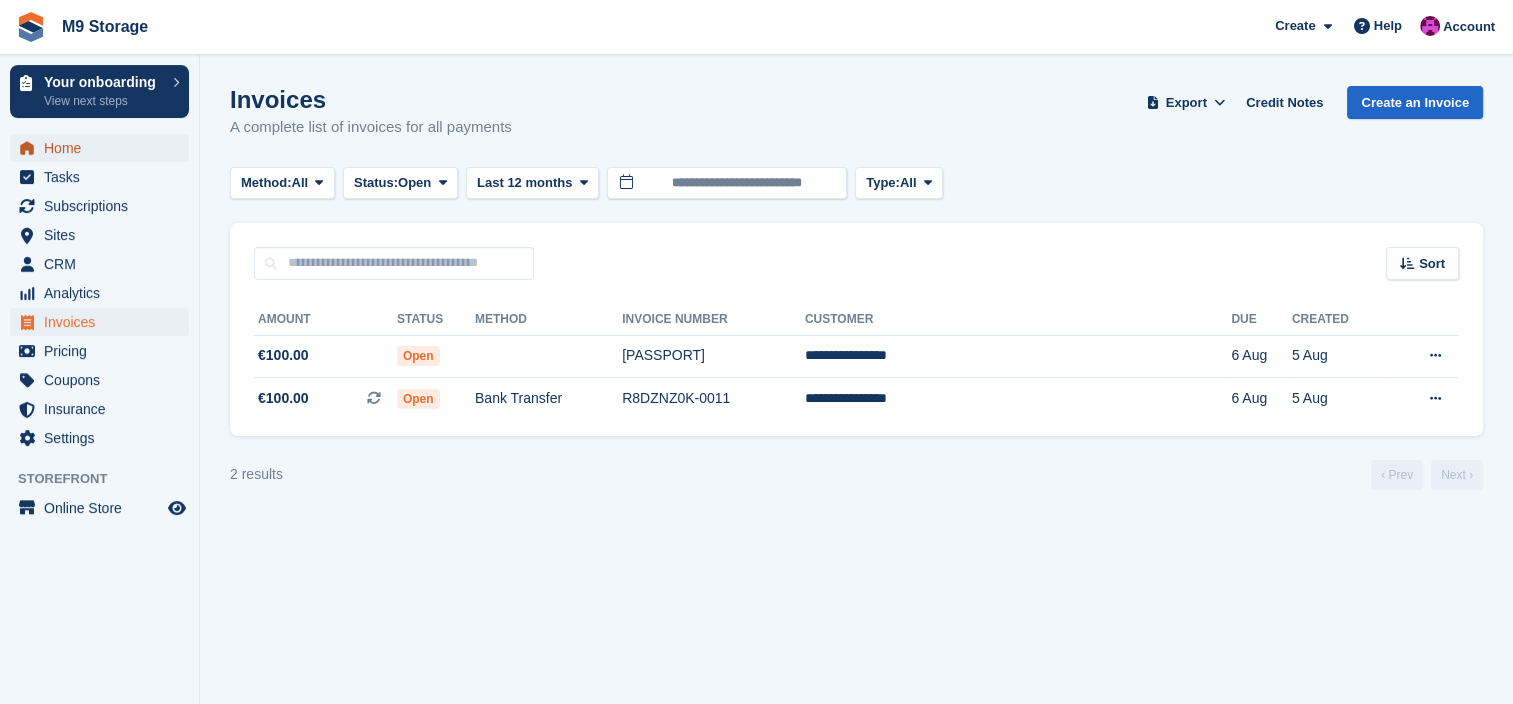 click on "Home" at bounding box center (104, 148) 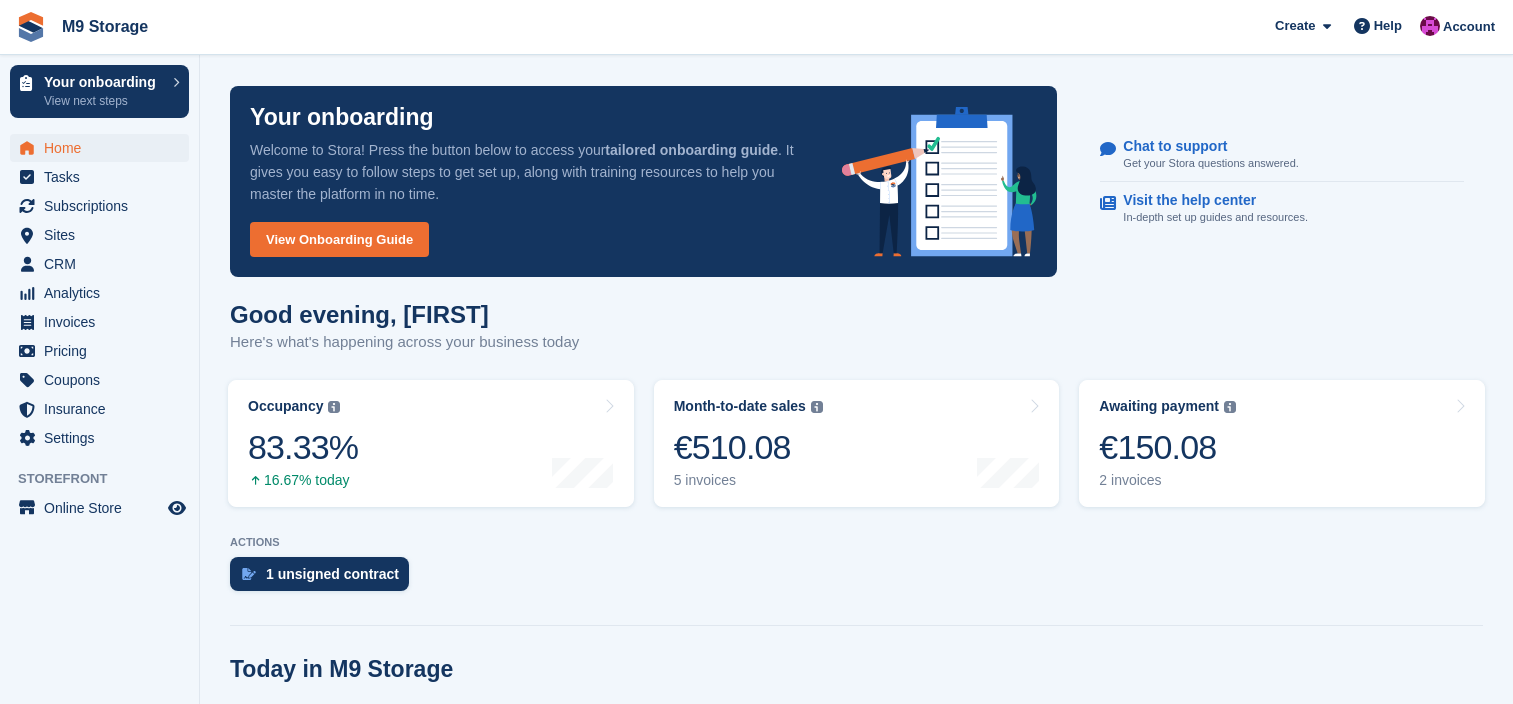 scroll, scrollTop: 0, scrollLeft: 0, axis: both 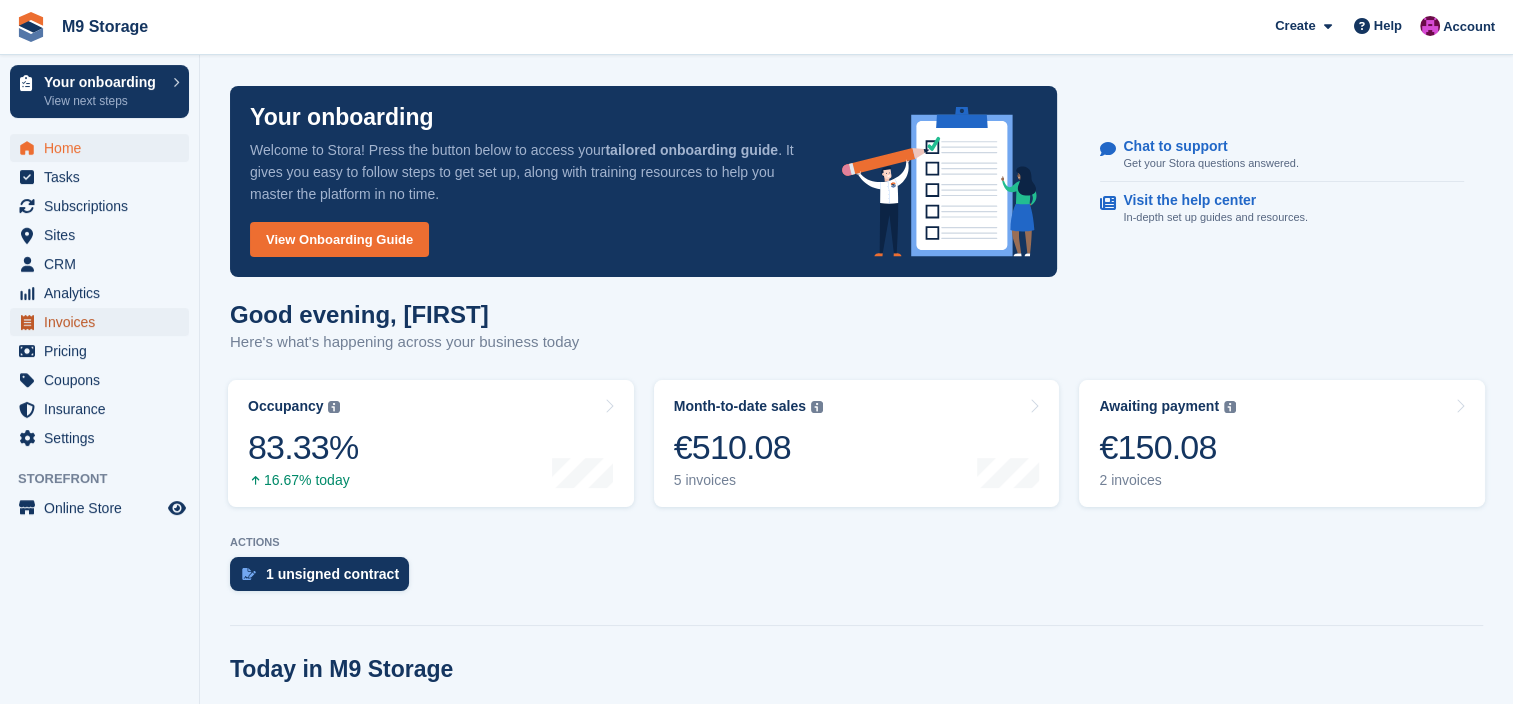click on "Invoices" at bounding box center (104, 322) 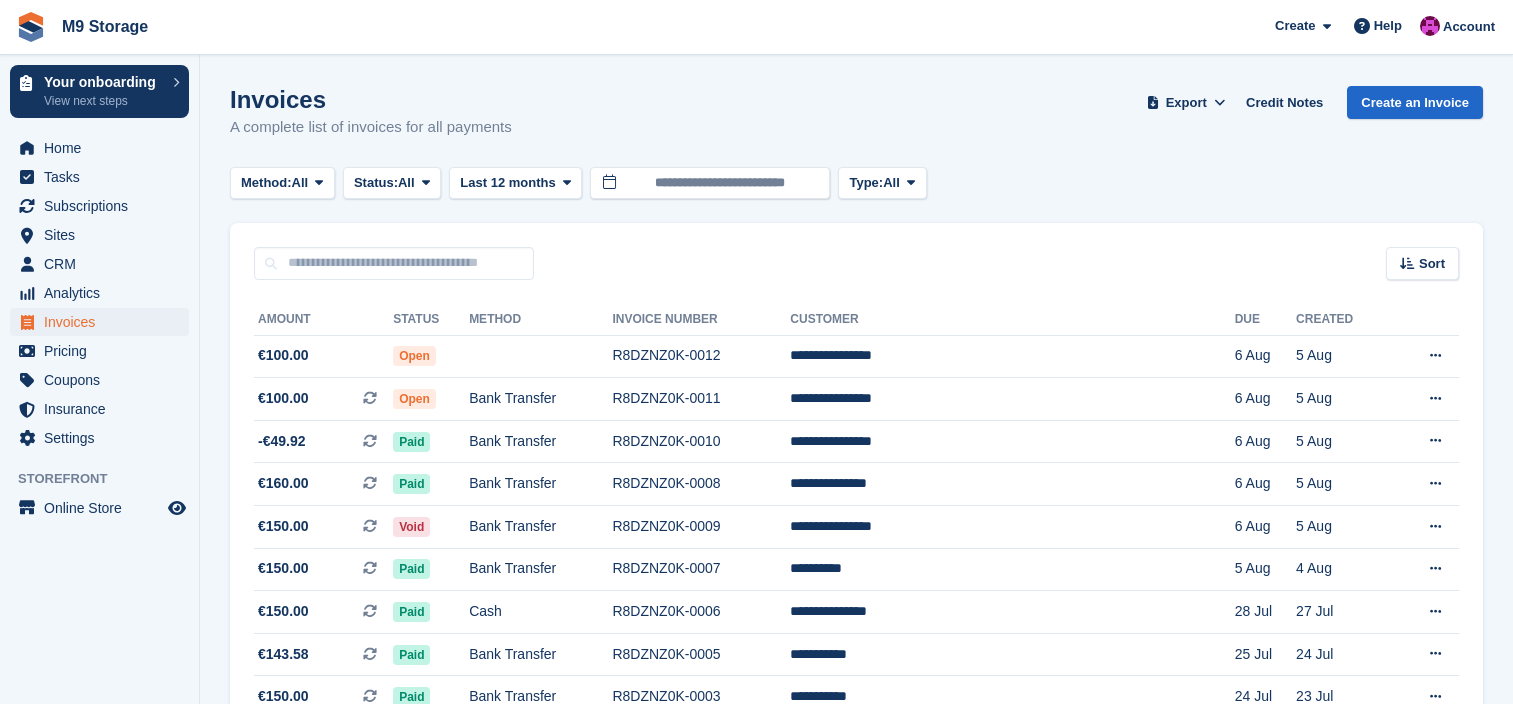 scroll, scrollTop: 0, scrollLeft: 0, axis: both 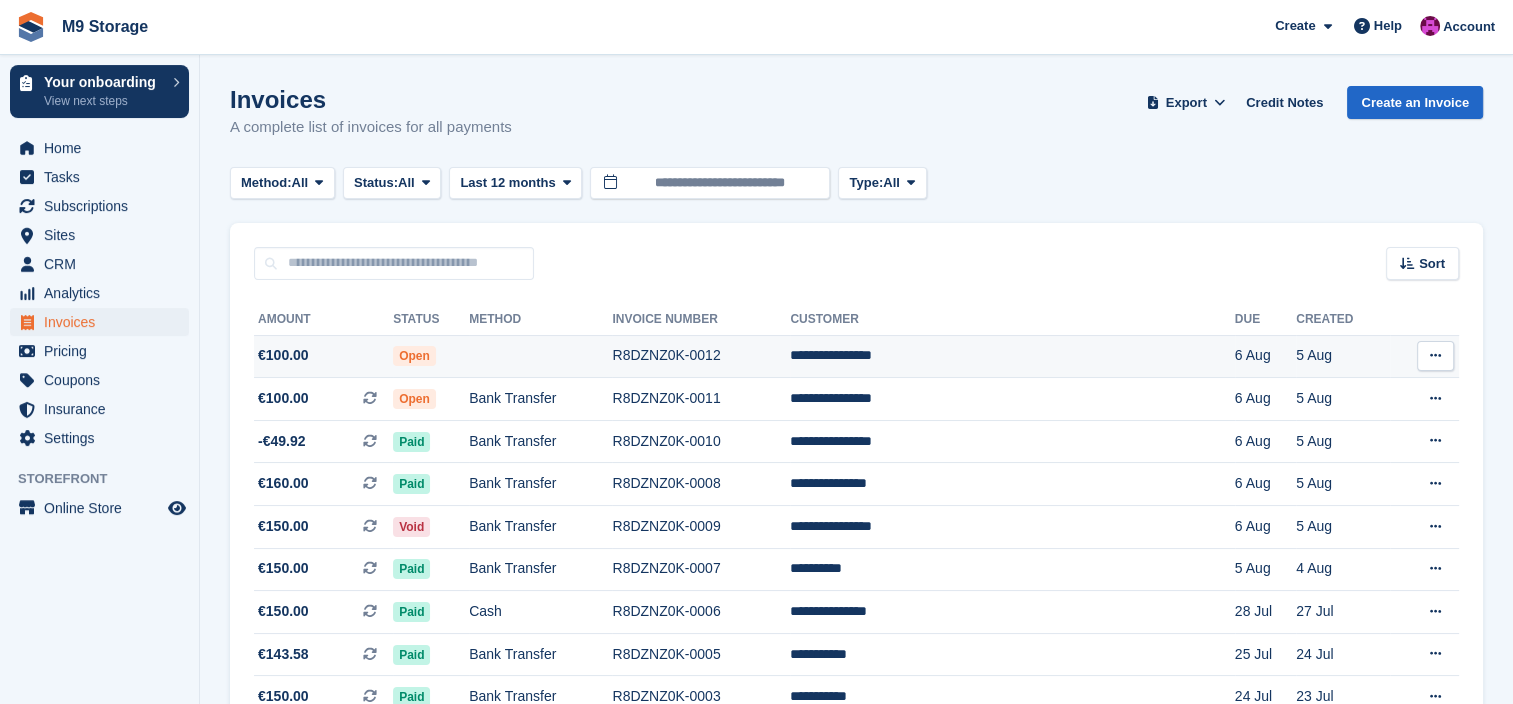click on "Download PDF
View on Stripe
View Customer" at bounding box center (1424, 356) 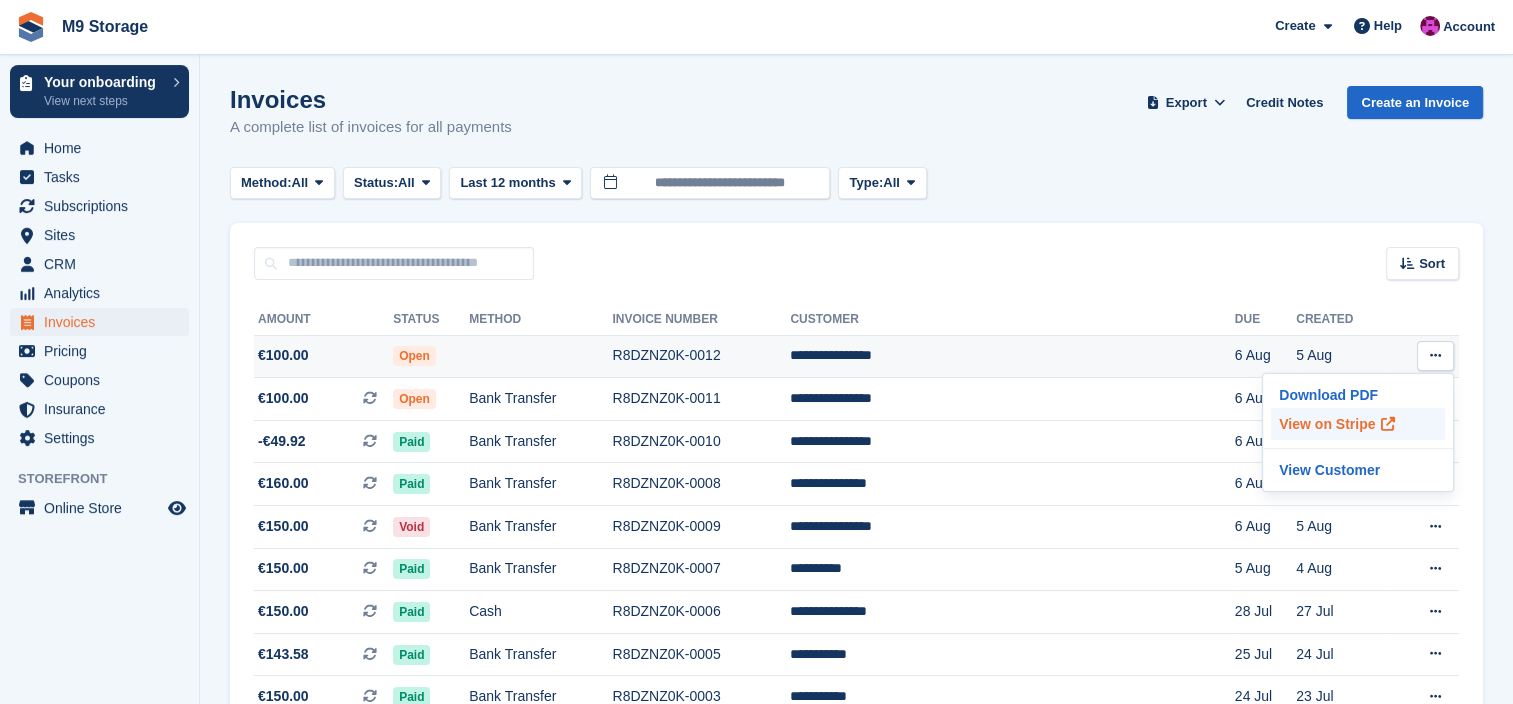 click on "View on Stripe" at bounding box center (1358, 424) 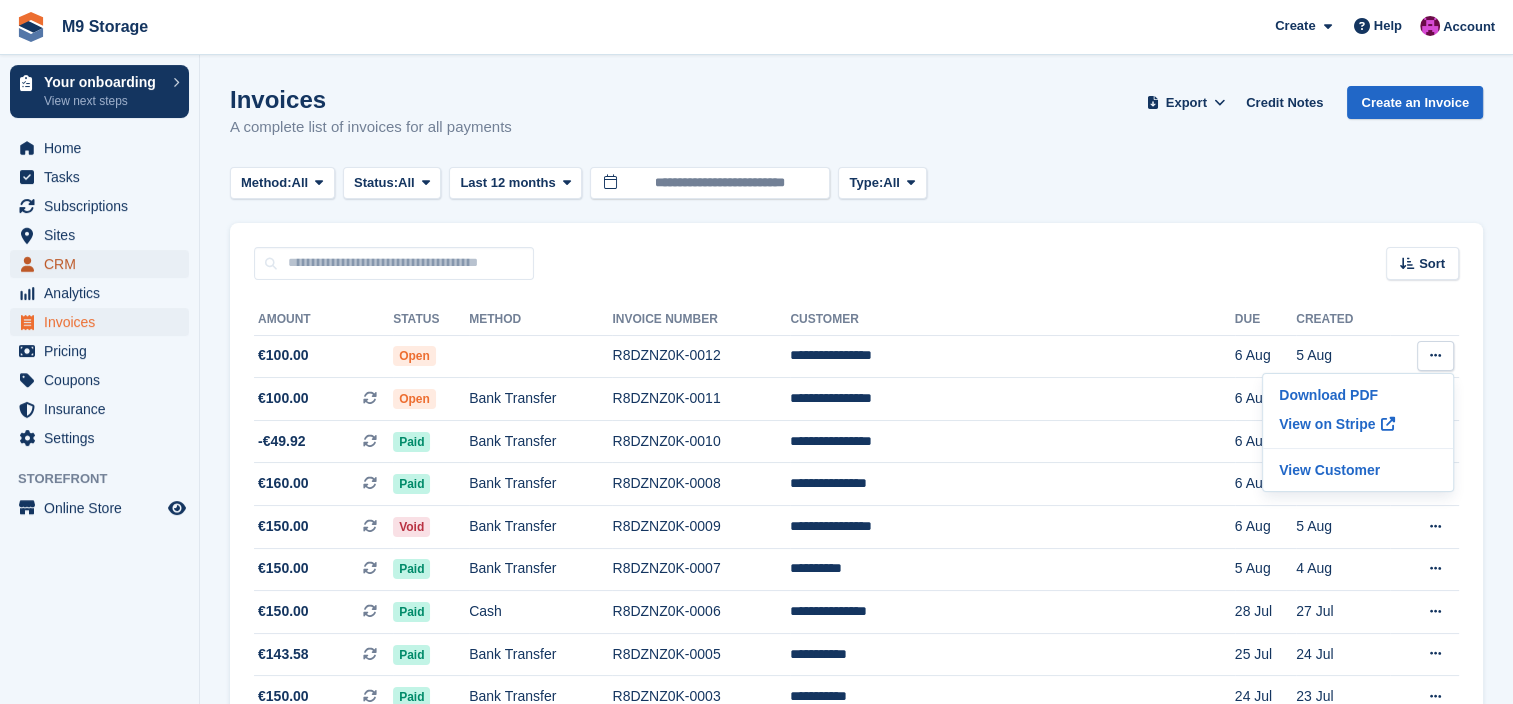 click on "CRM" at bounding box center (104, 264) 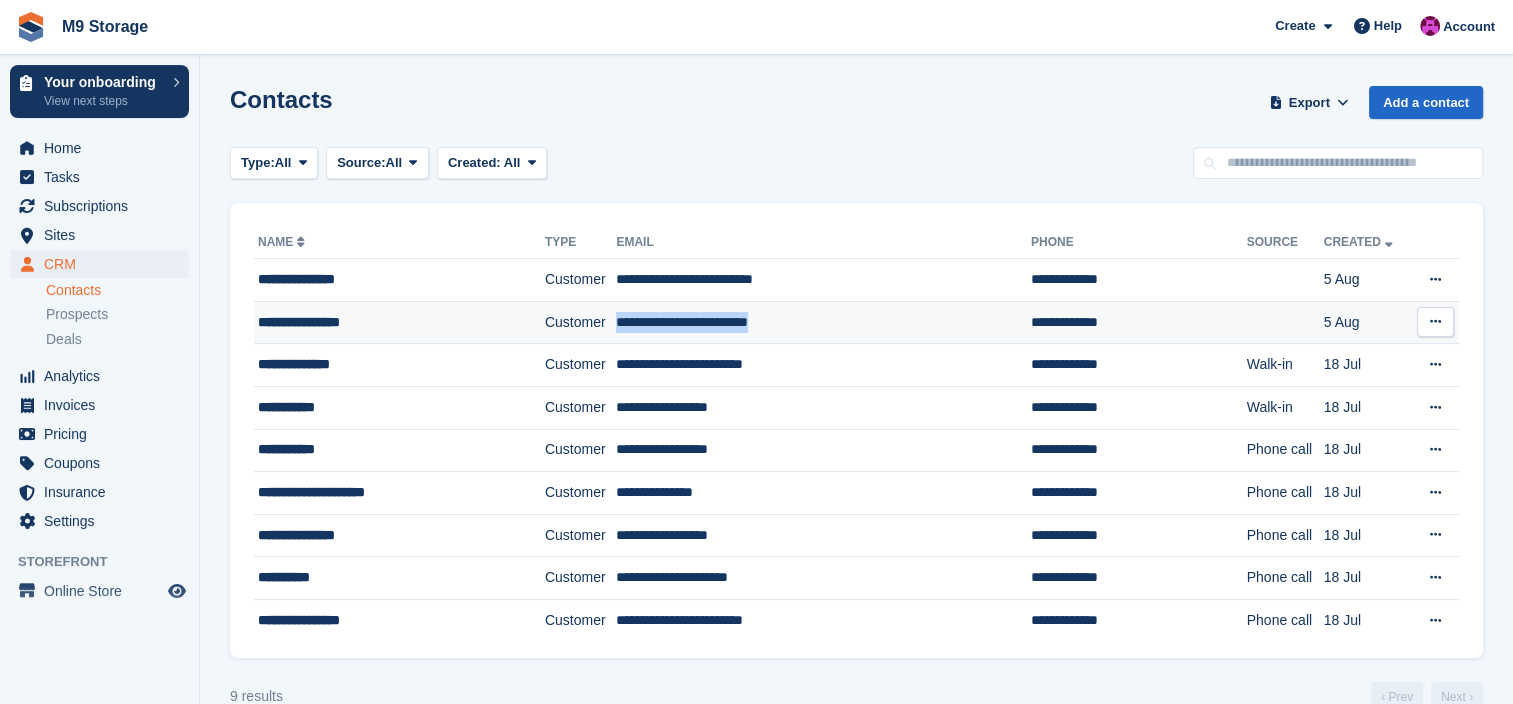 drag, startPoint x: 806, startPoint y: 322, endPoint x: 602, endPoint y: 327, distance: 204.06126 